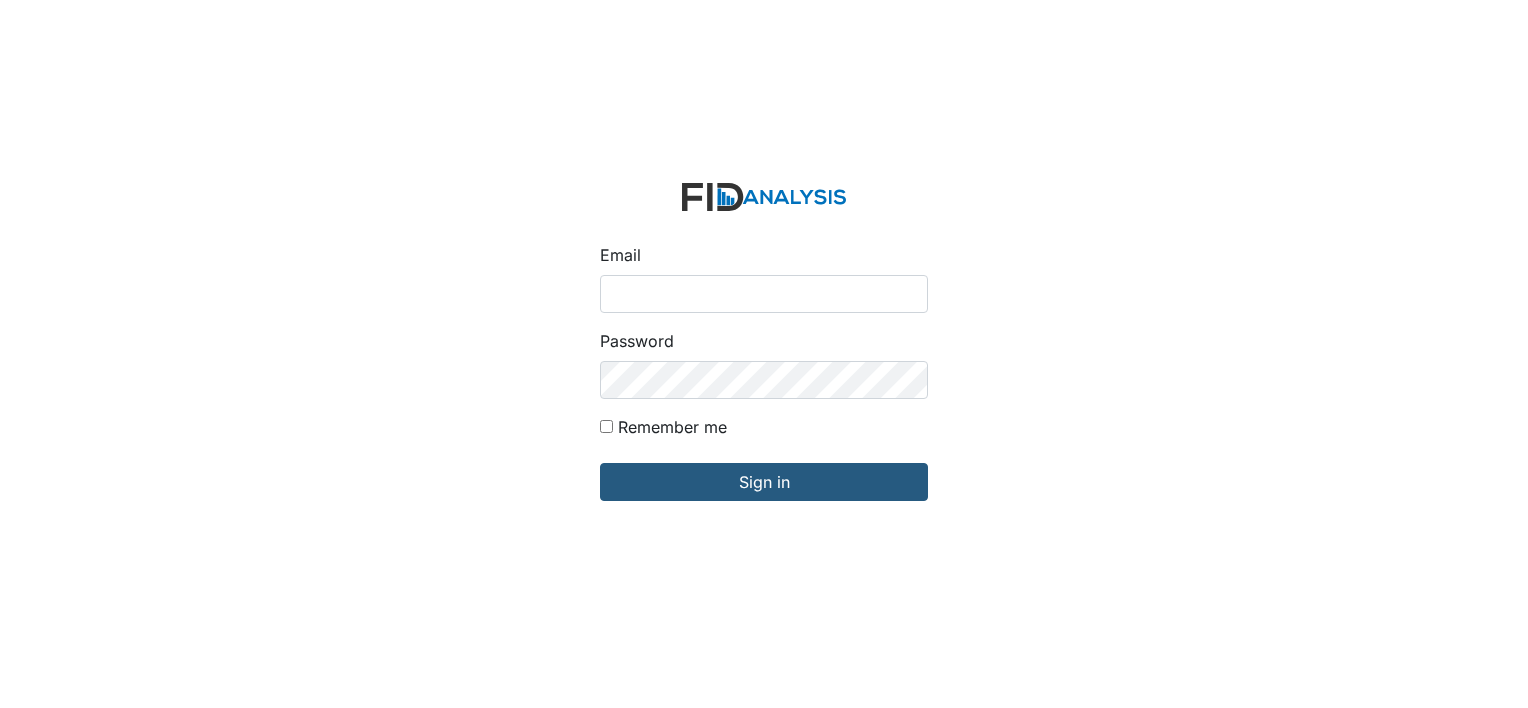 scroll, scrollTop: 0, scrollLeft: 0, axis: both 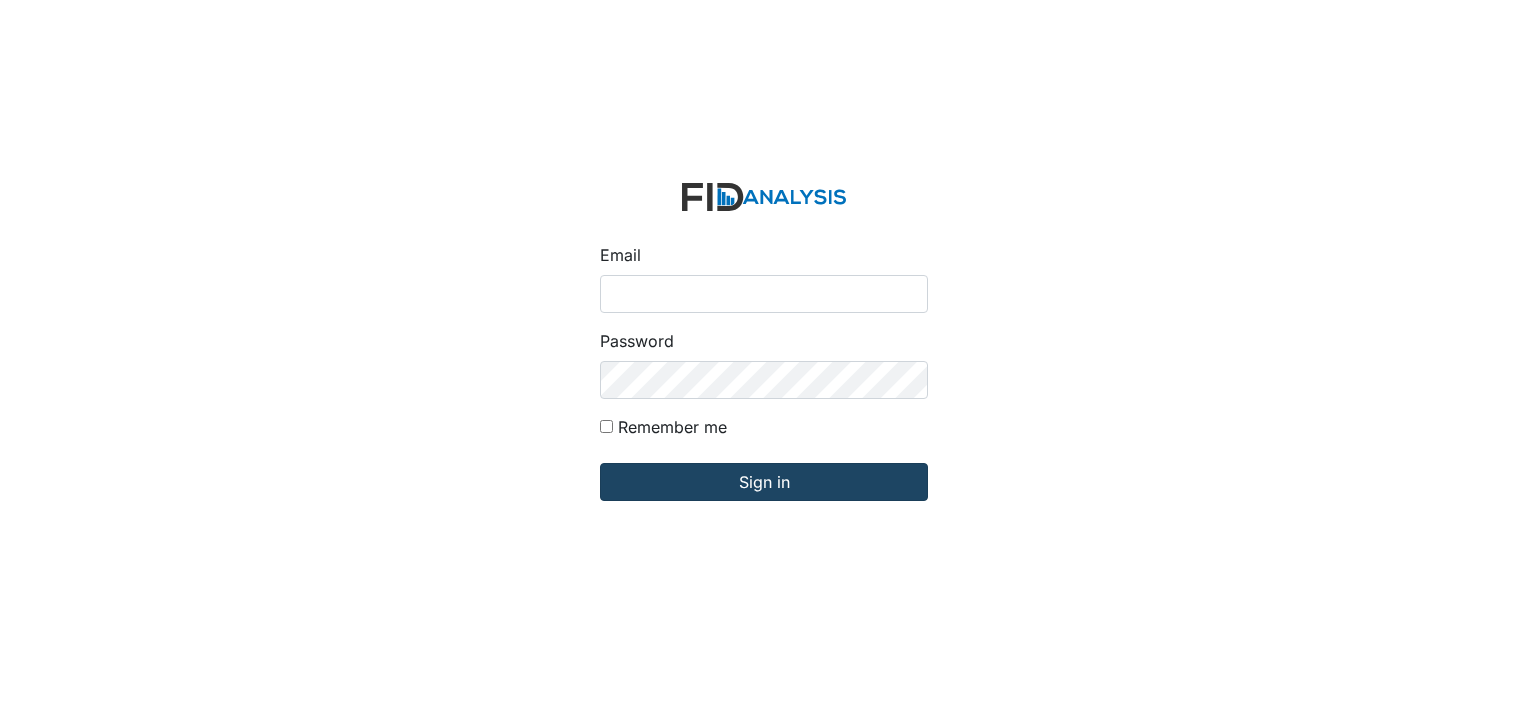 type on "[USERNAME]@example.com" 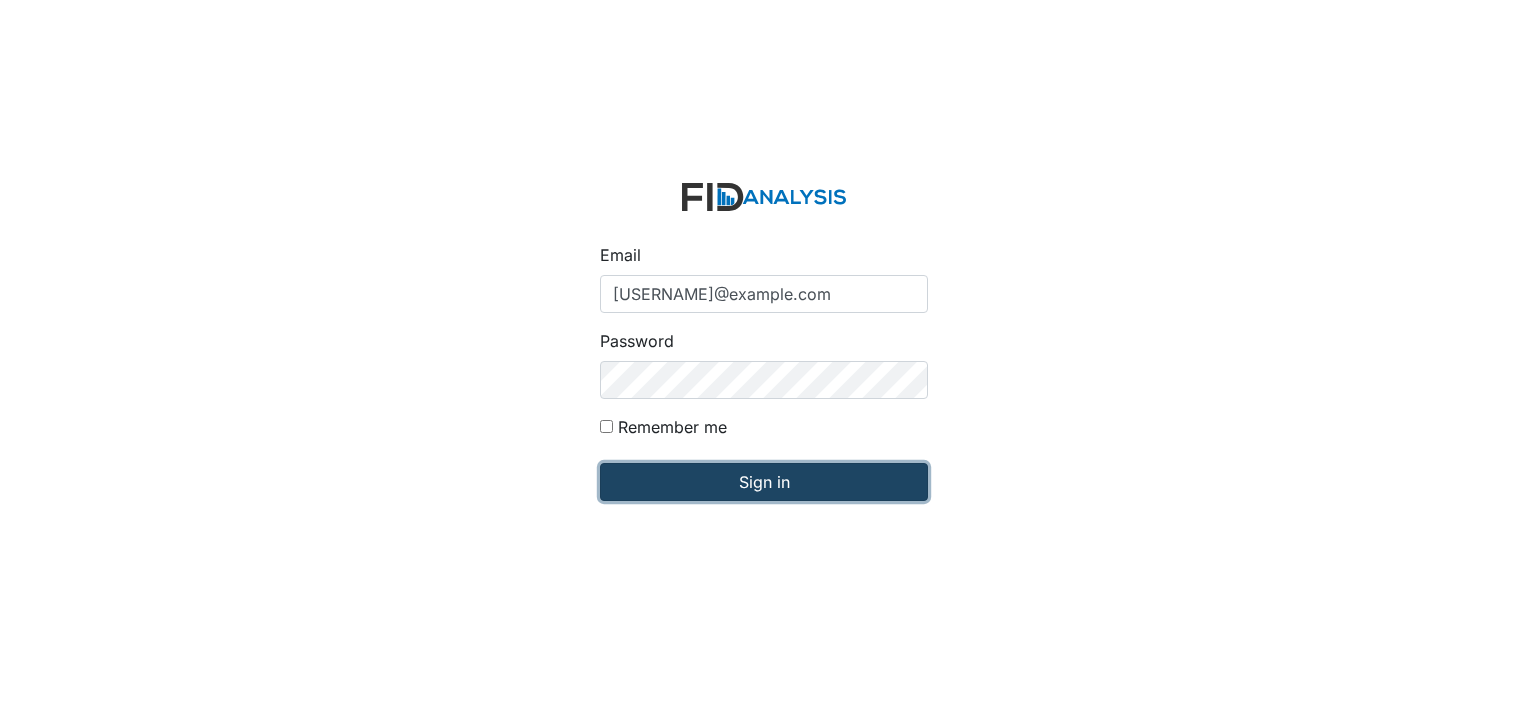 click on "Sign in" at bounding box center [764, 482] 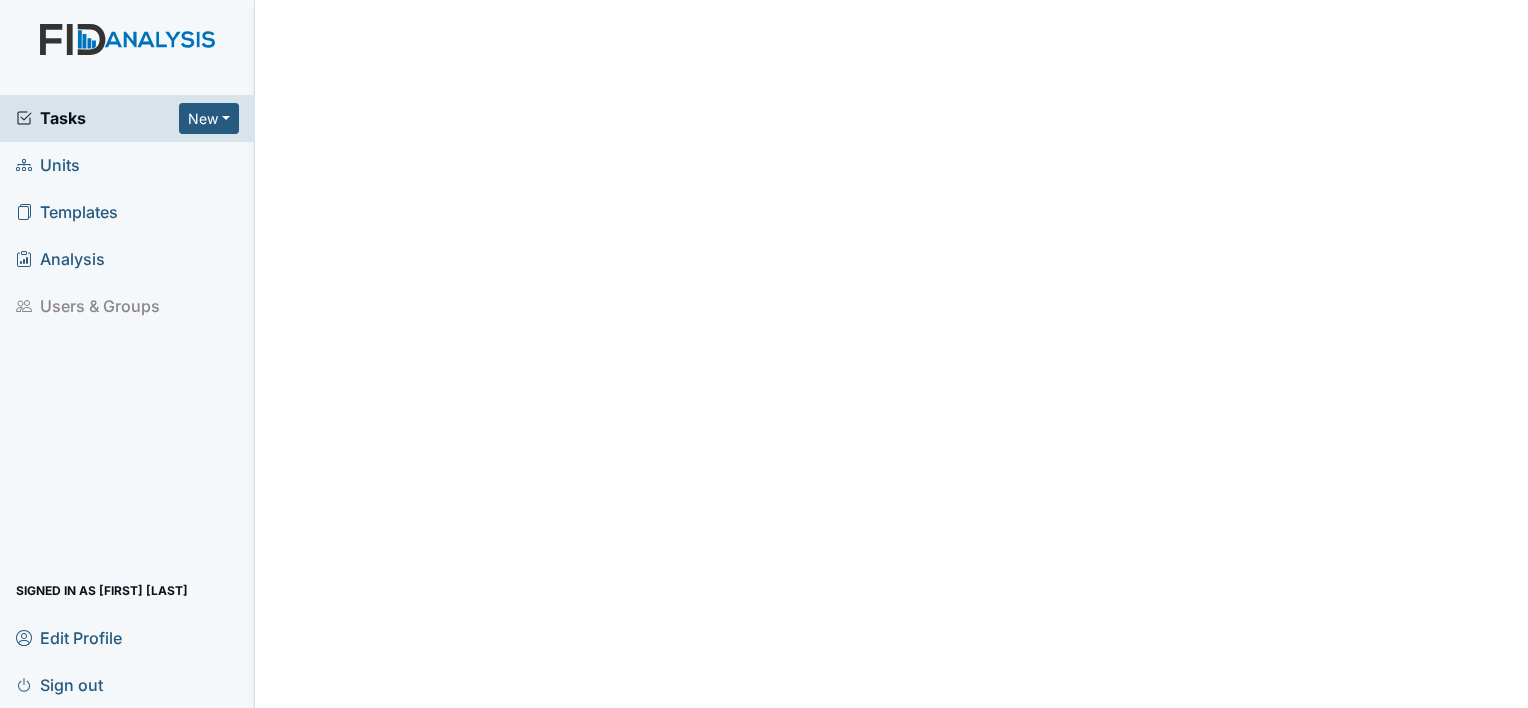 scroll, scrollTop: 0, scrollLeft: 0, axis: both 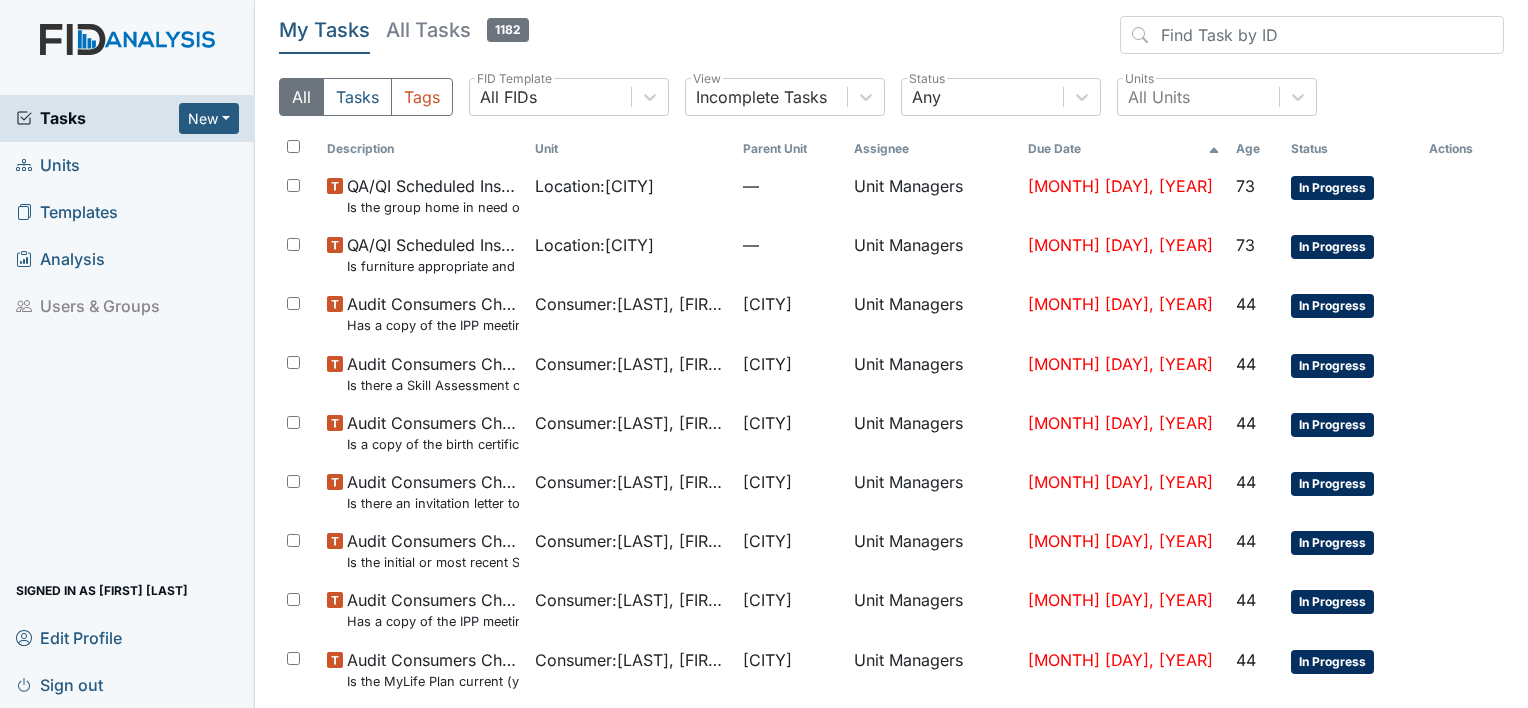 click on "Units" at bounding box center (127, 165) 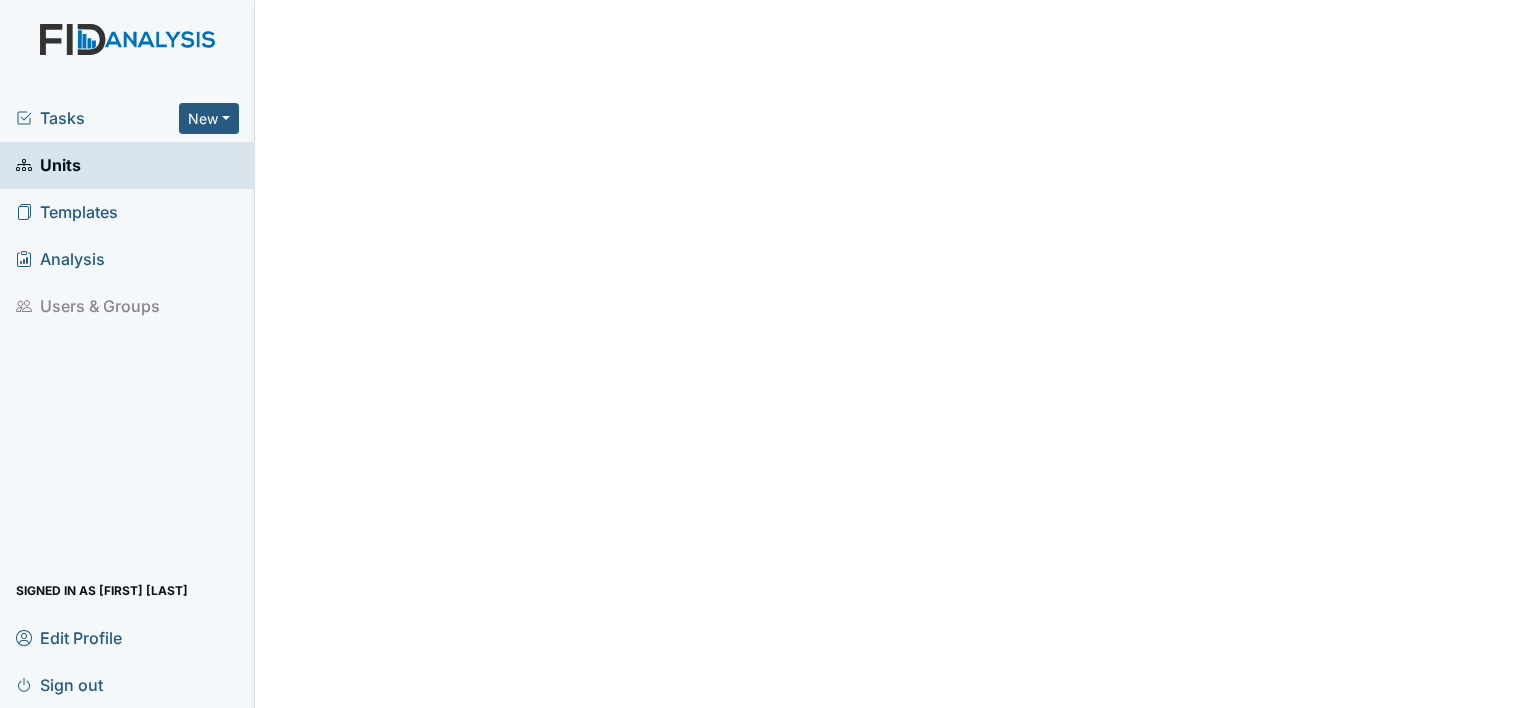 scroll, scrollTop: 0, scrollLeft: 0, axis: both 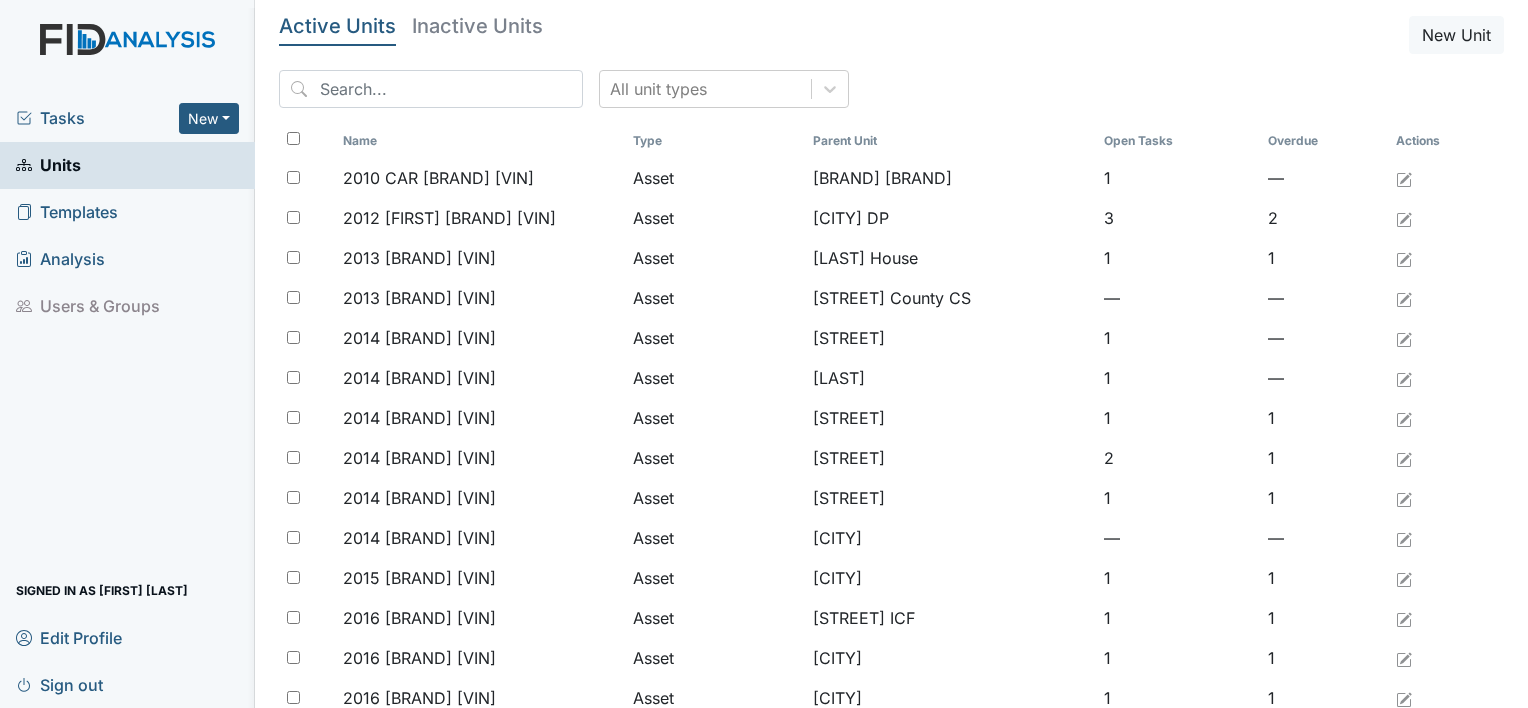 click on "Tasks" at bounding box center [97, 118] 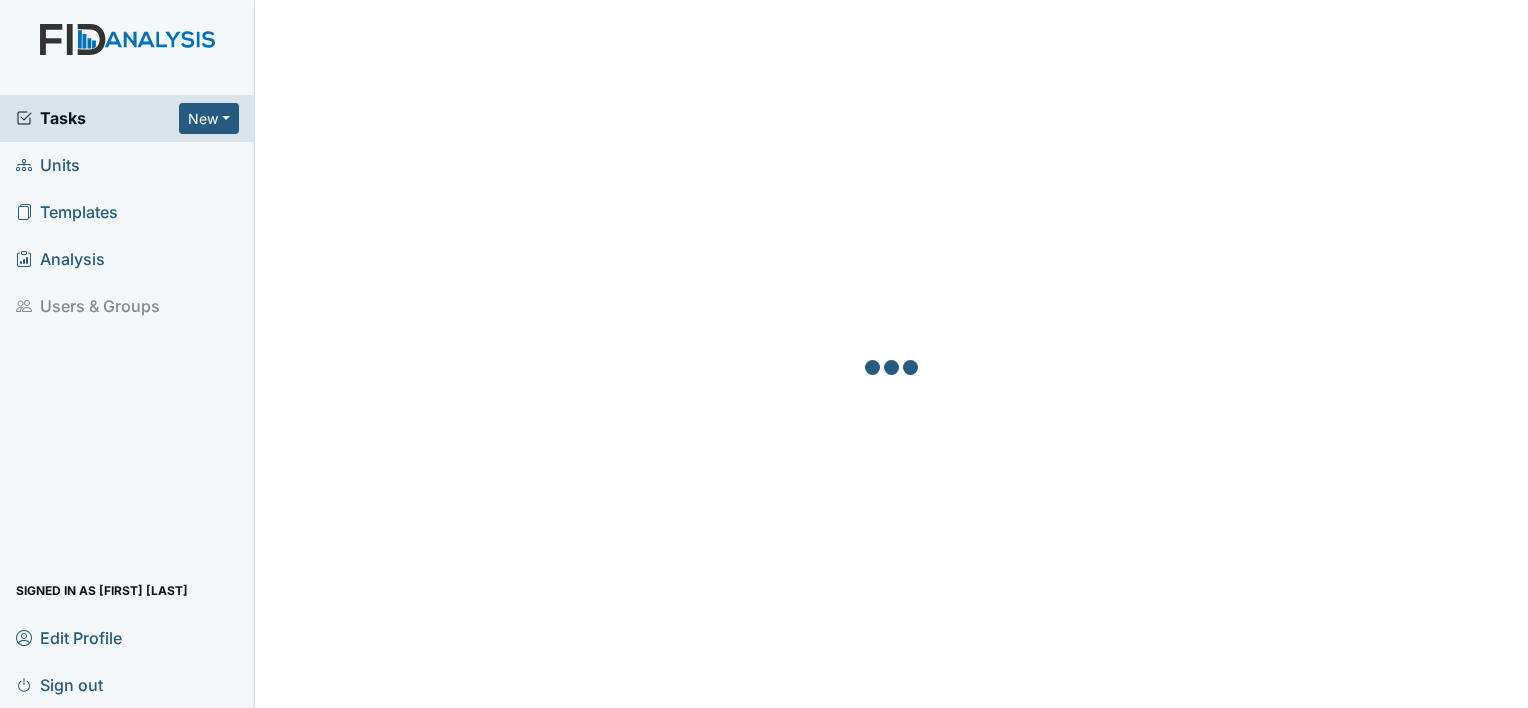 scroll, scrollTop: 0, scrollLeft: 0, axis: both 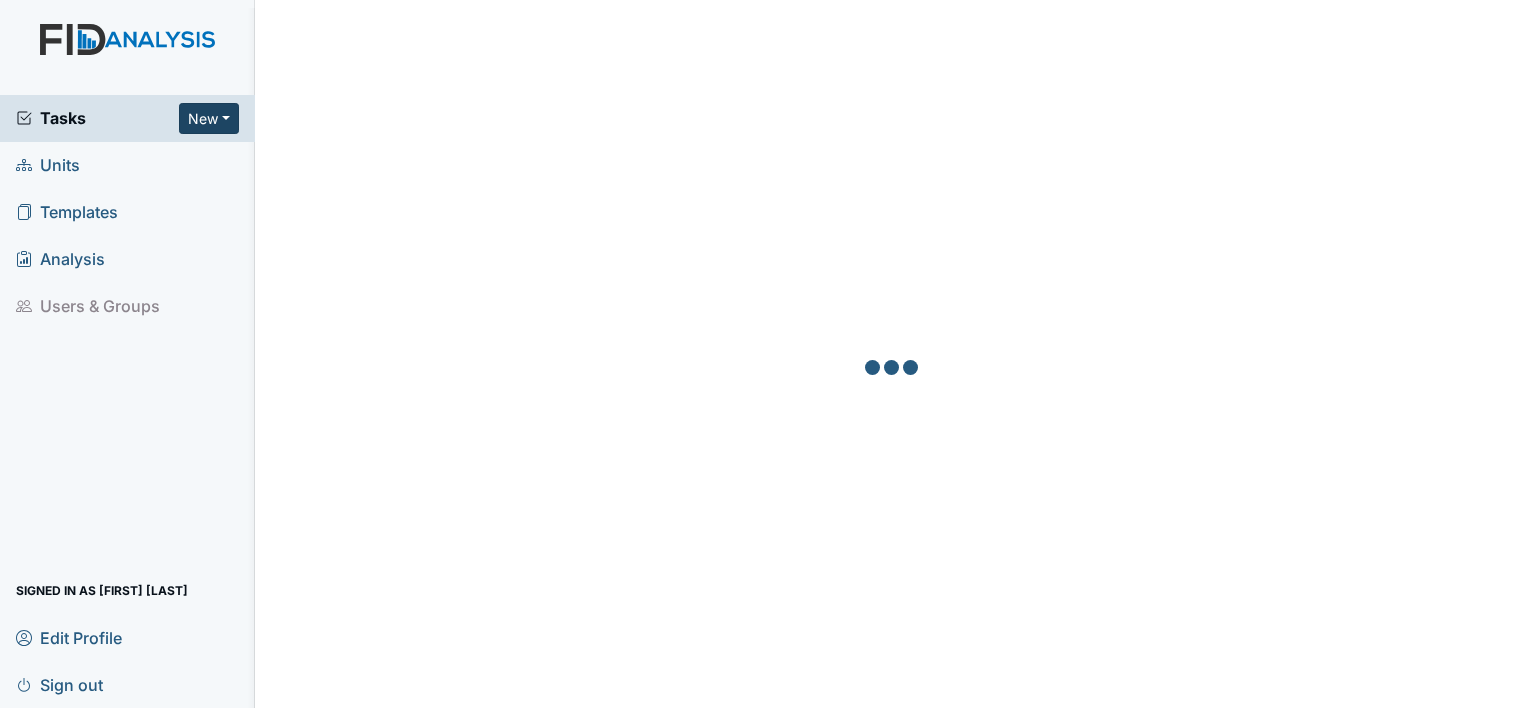 click on "New" at bounding box center [209, 118] 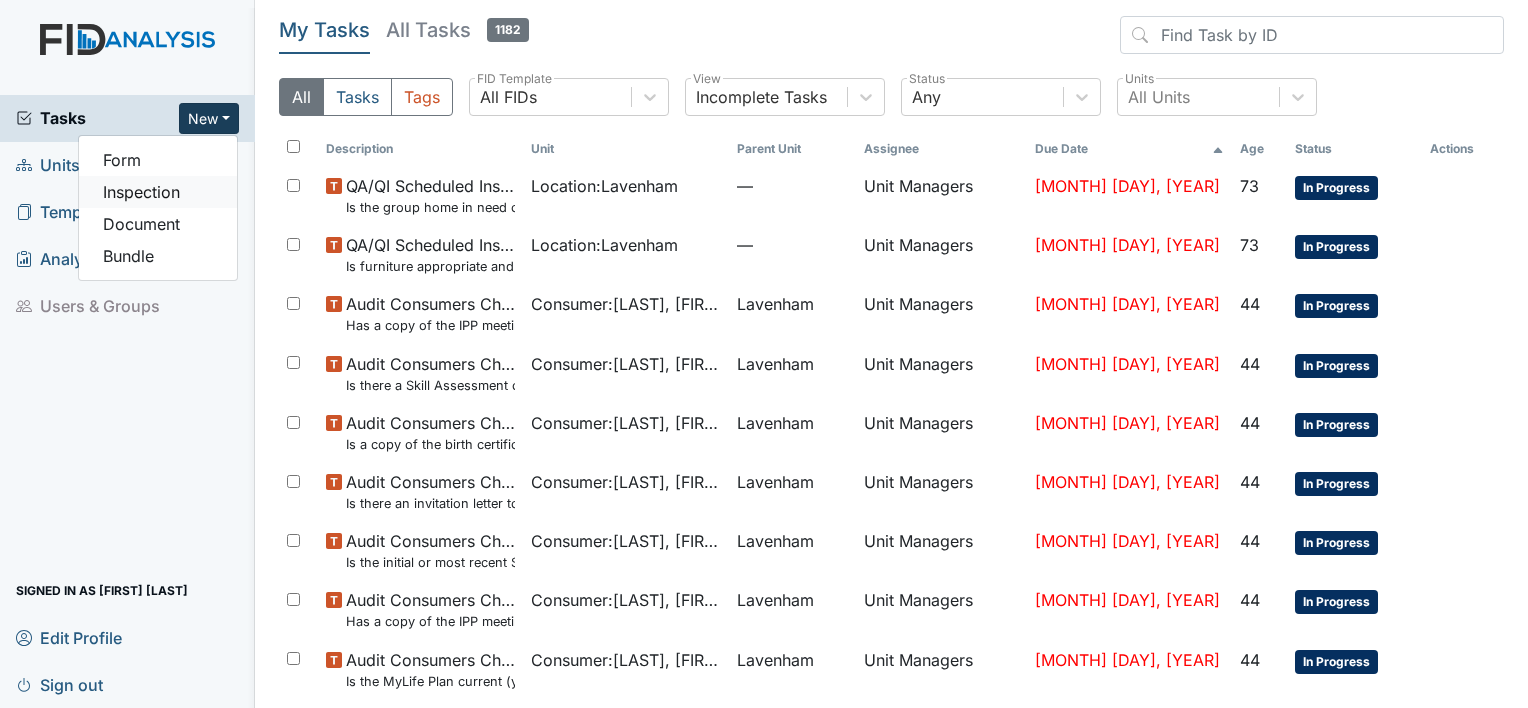 click on "Inspection" at bounding box center (158, 192) 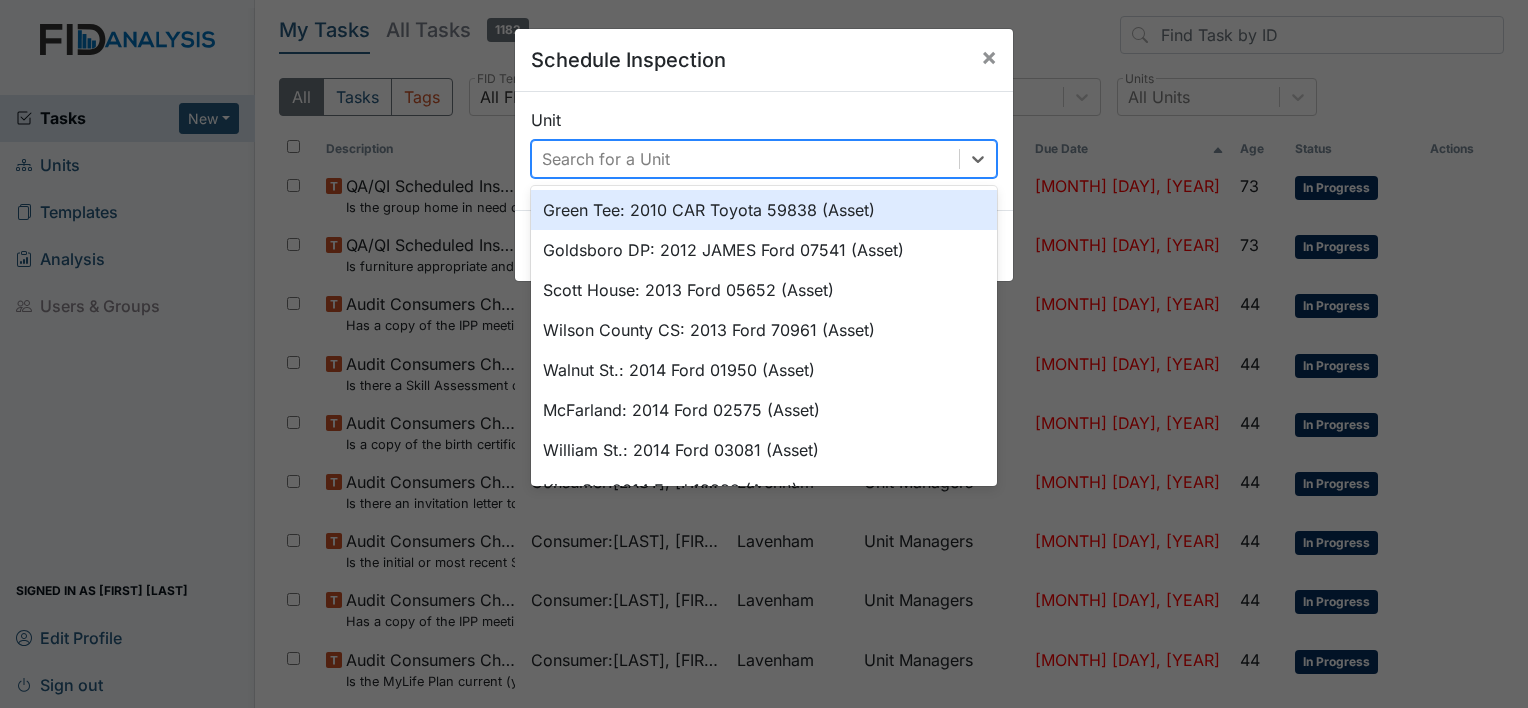click on "Search for a Unit" at bounding box center [745, 159] 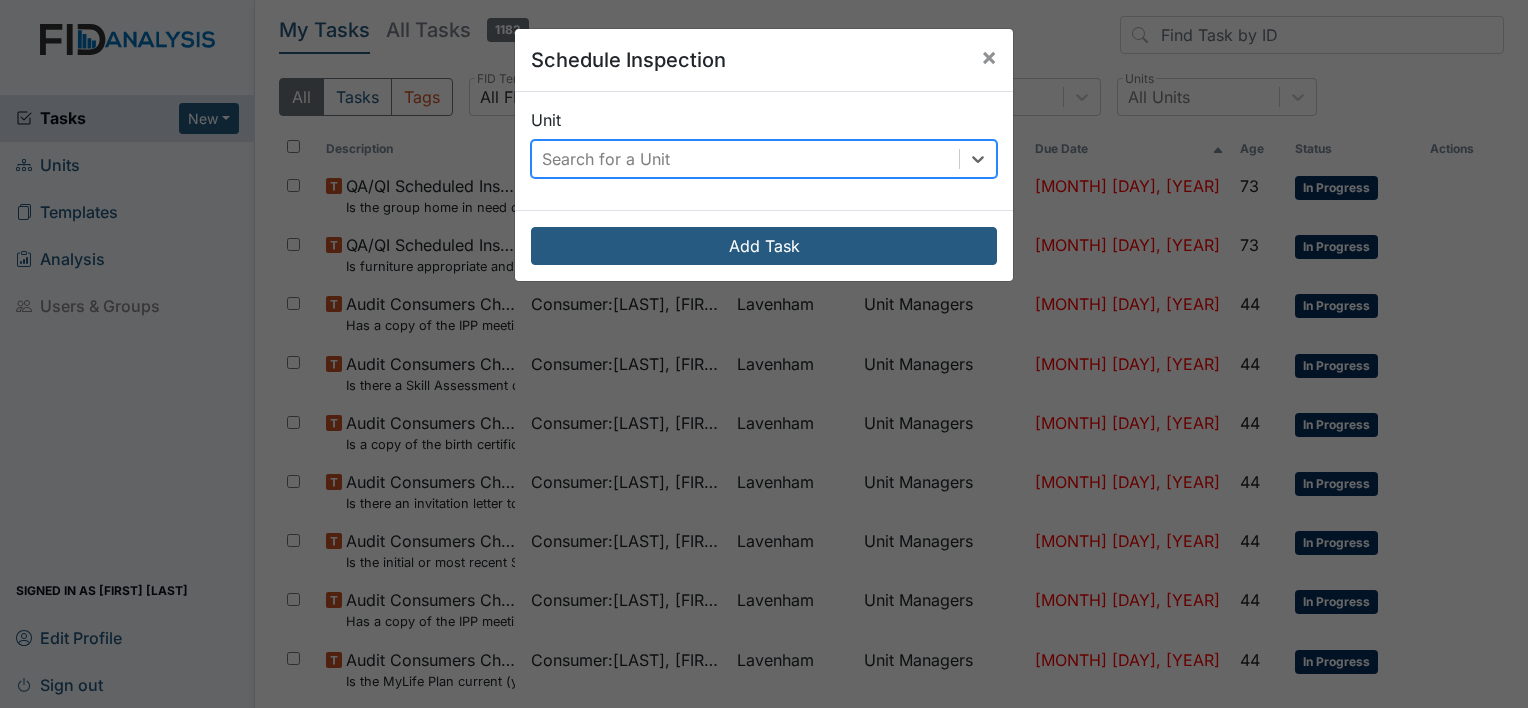 click on "Search for a Unit" at bounding box center [745, 159] 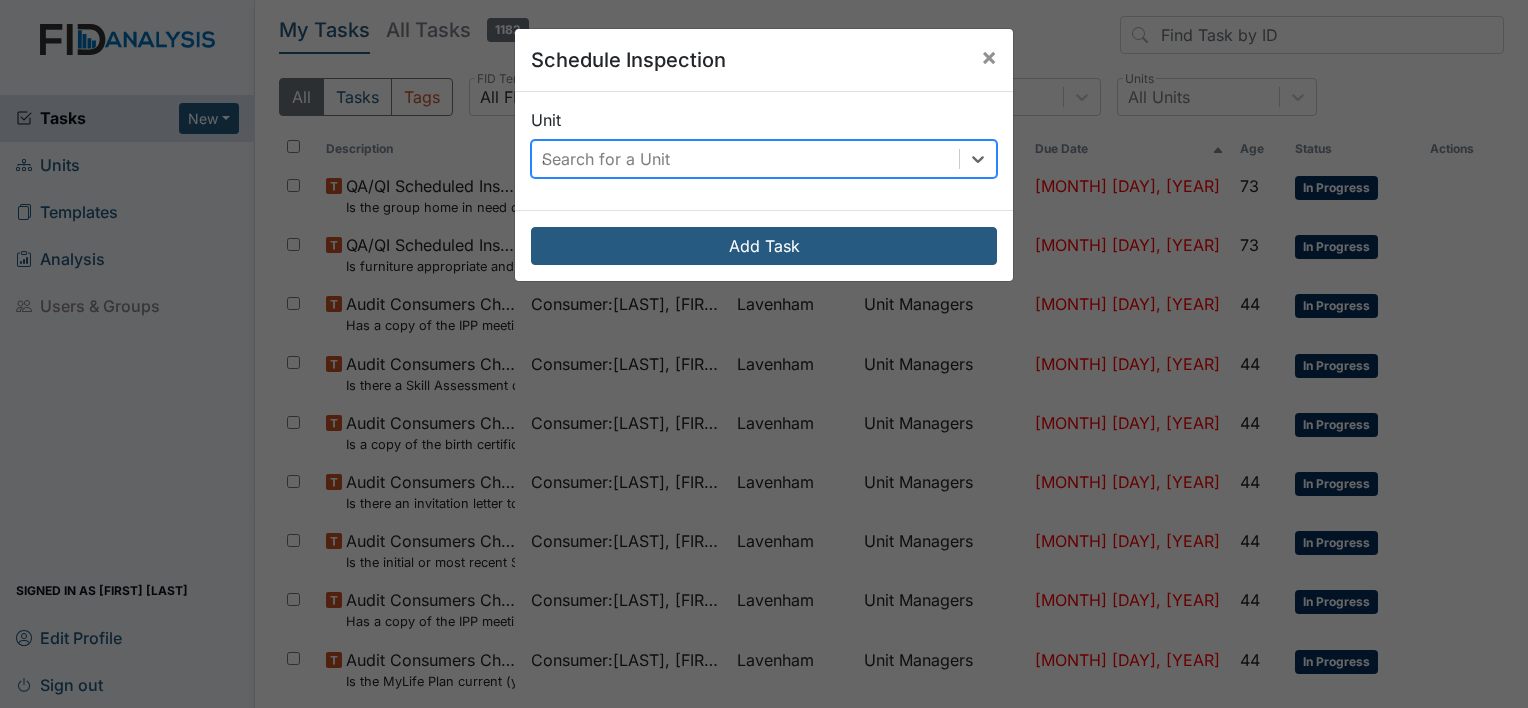 type on "al" 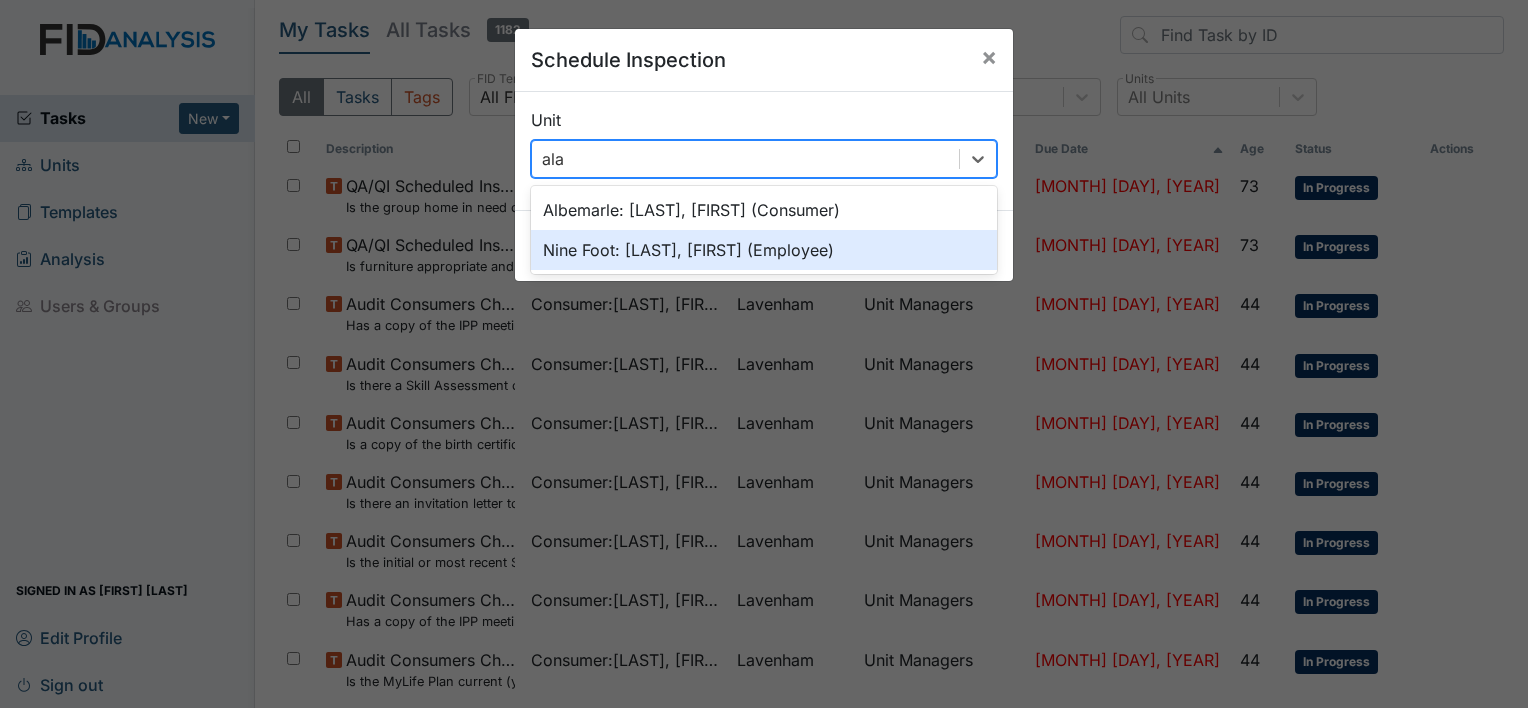click on "Nine Foot: King, Alaysha (Employee)" at bounding box center (764, 250) 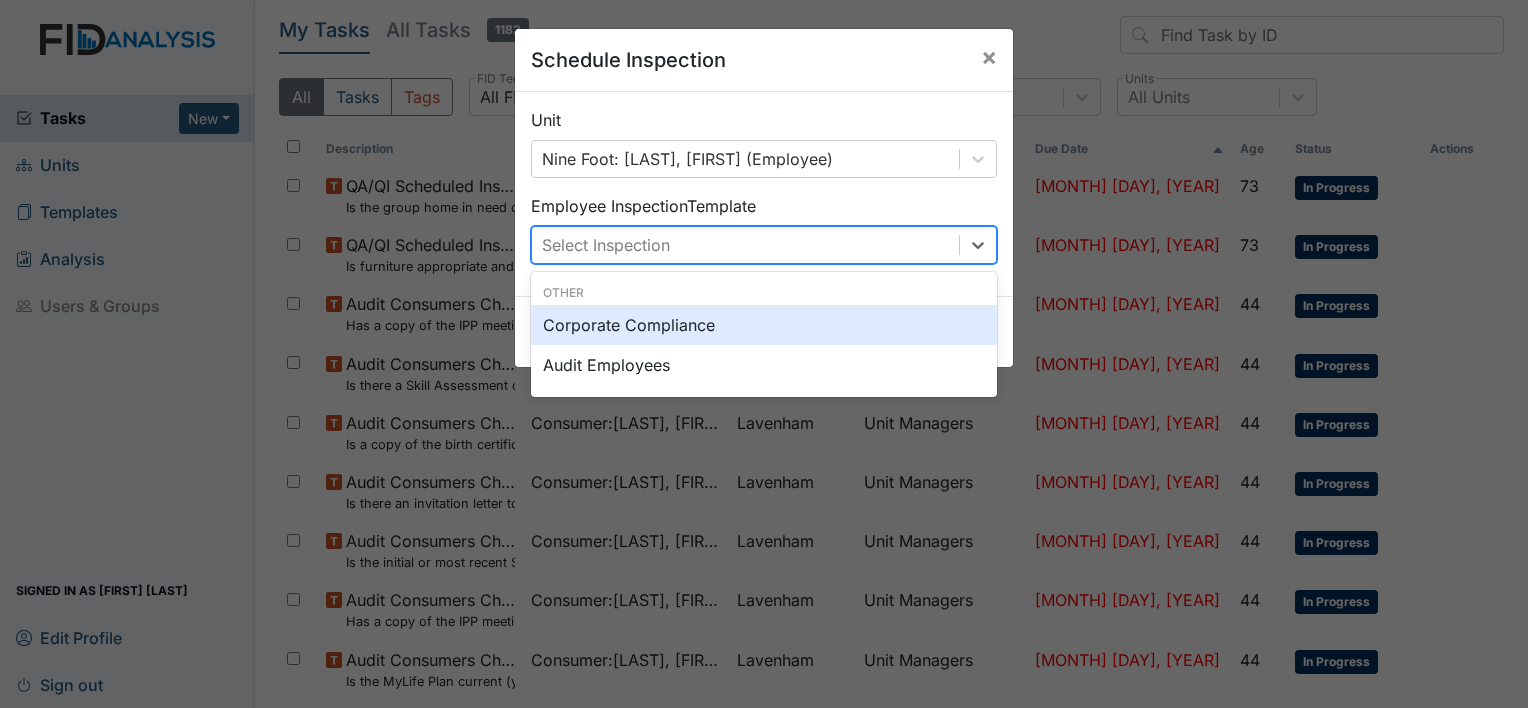 click on "Select Inspection" at bounding box center (745, 245) 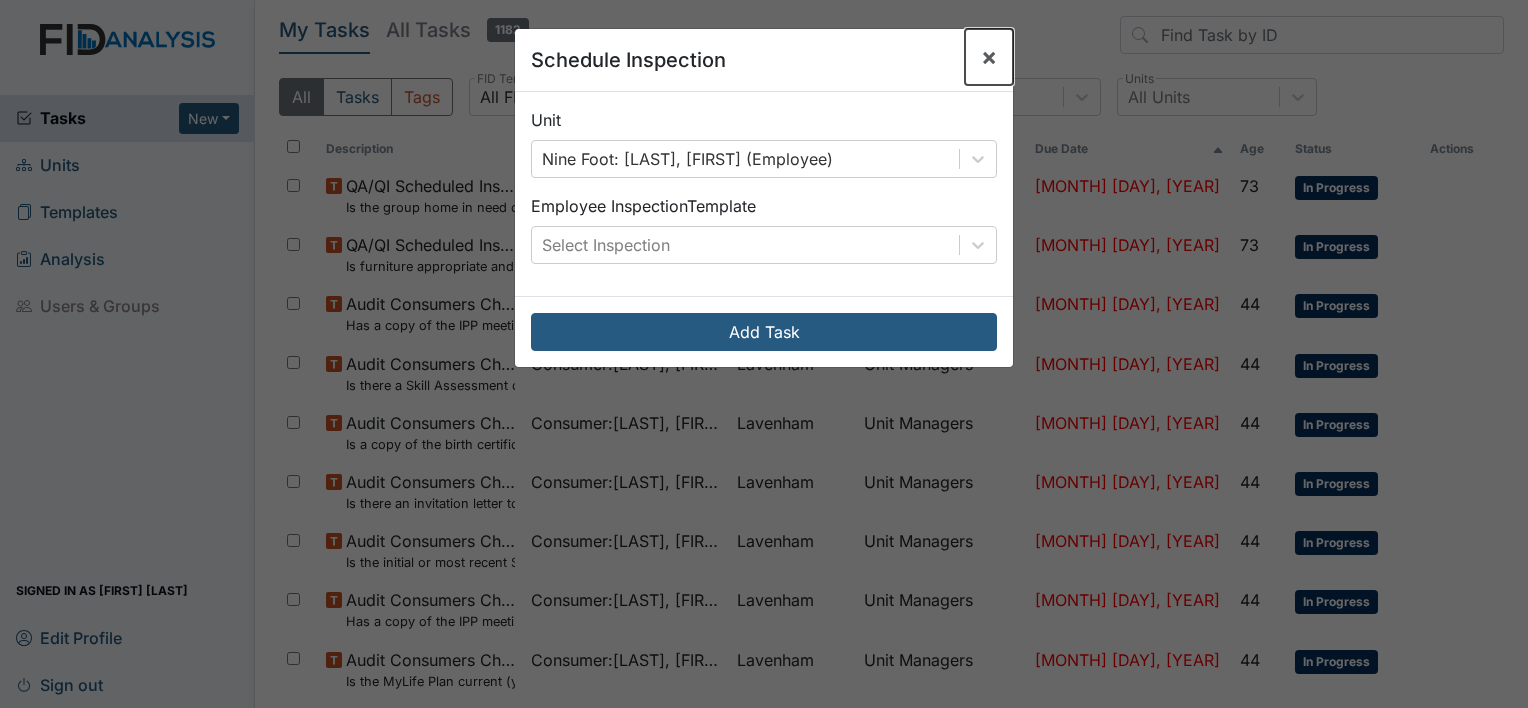 click on "×" at bounding box center (989, 56) 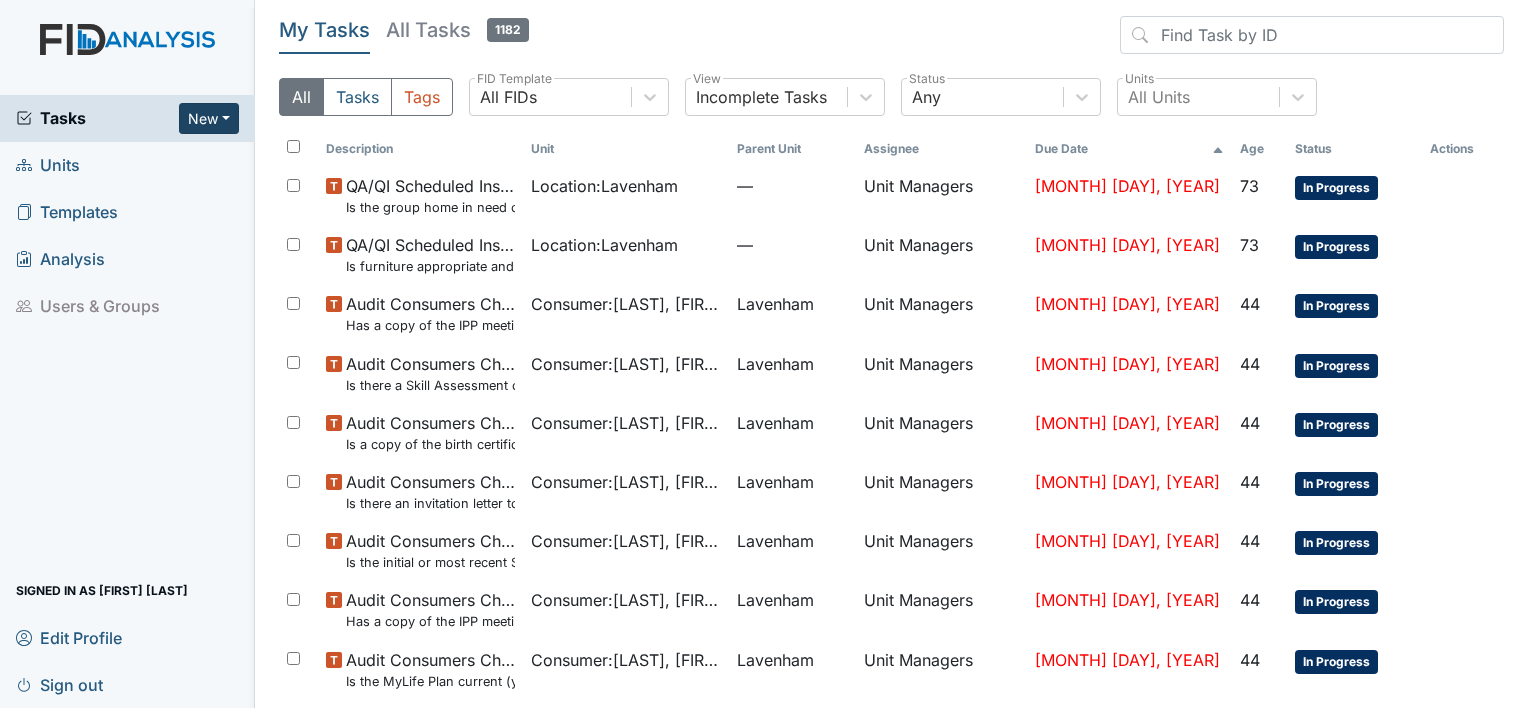 click on "New" at bounding box center [209, 118] 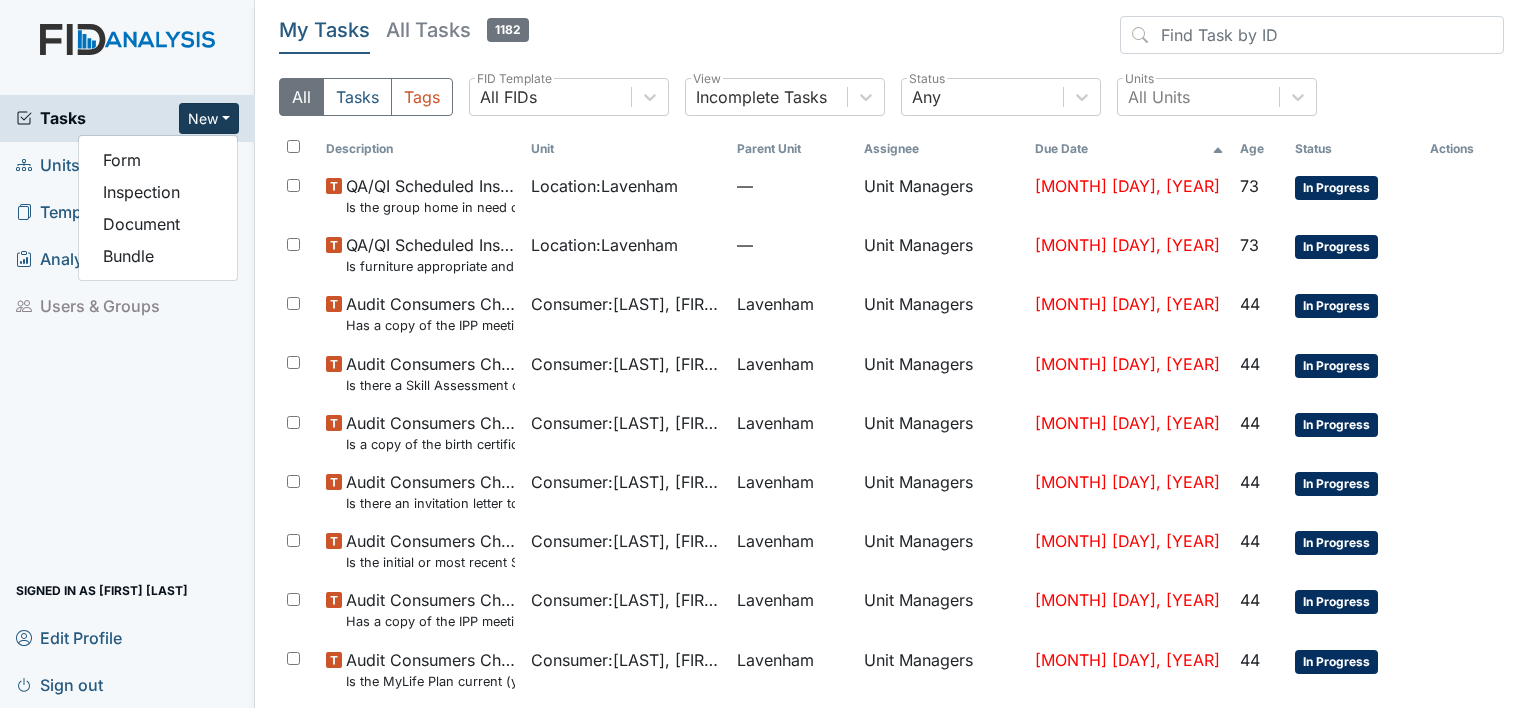 click at bounding box center [127, 59] 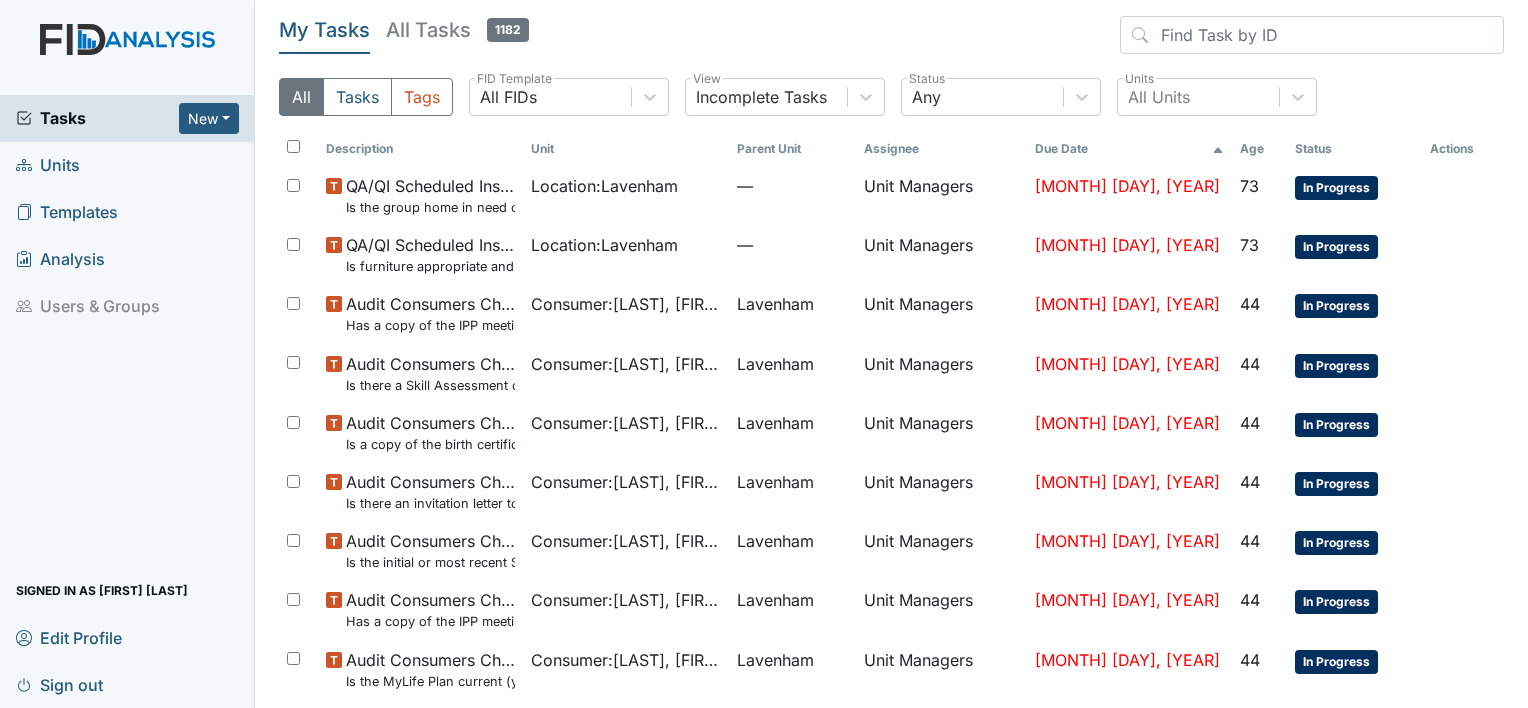click on "Units" at bounding box center (127, 165) 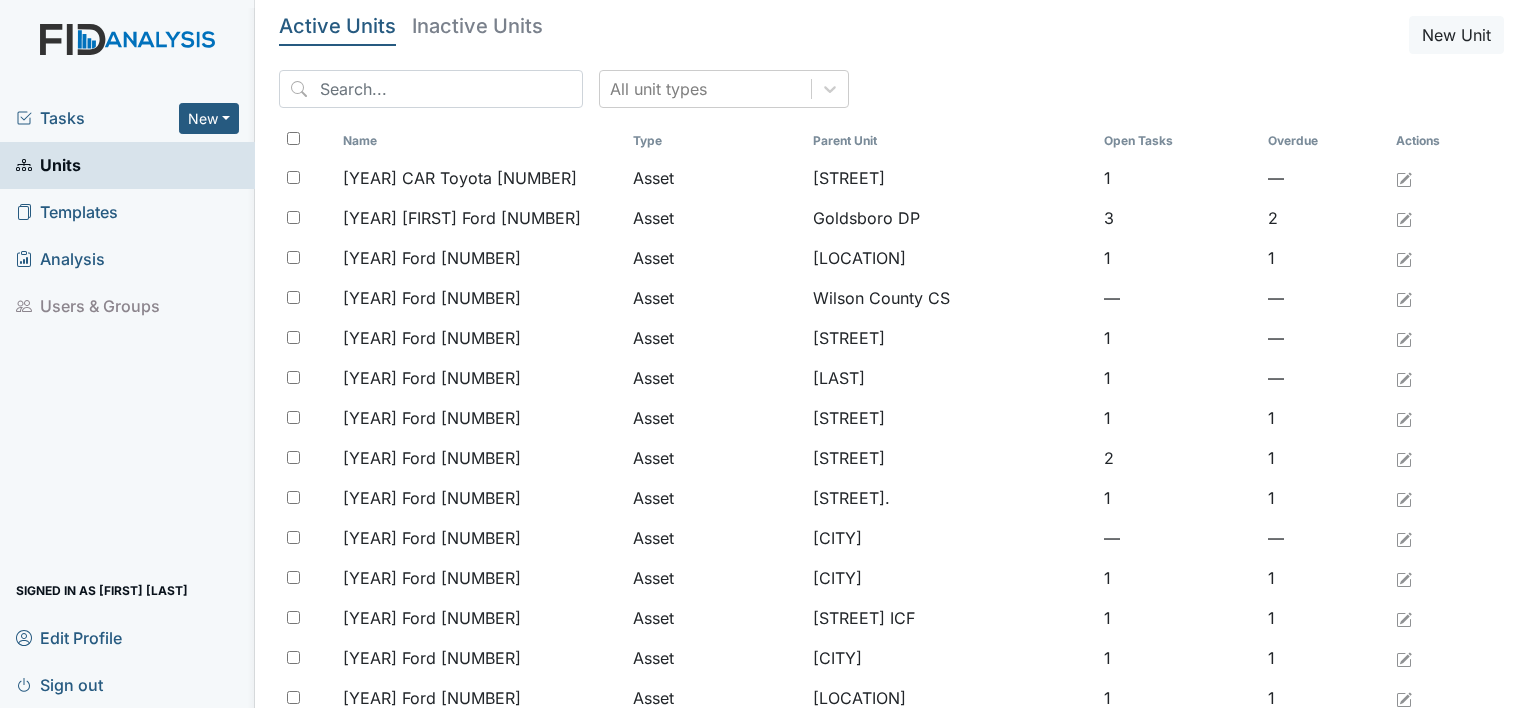 scroll, scrollTop: 0, scrollLeft: 0, axis: both 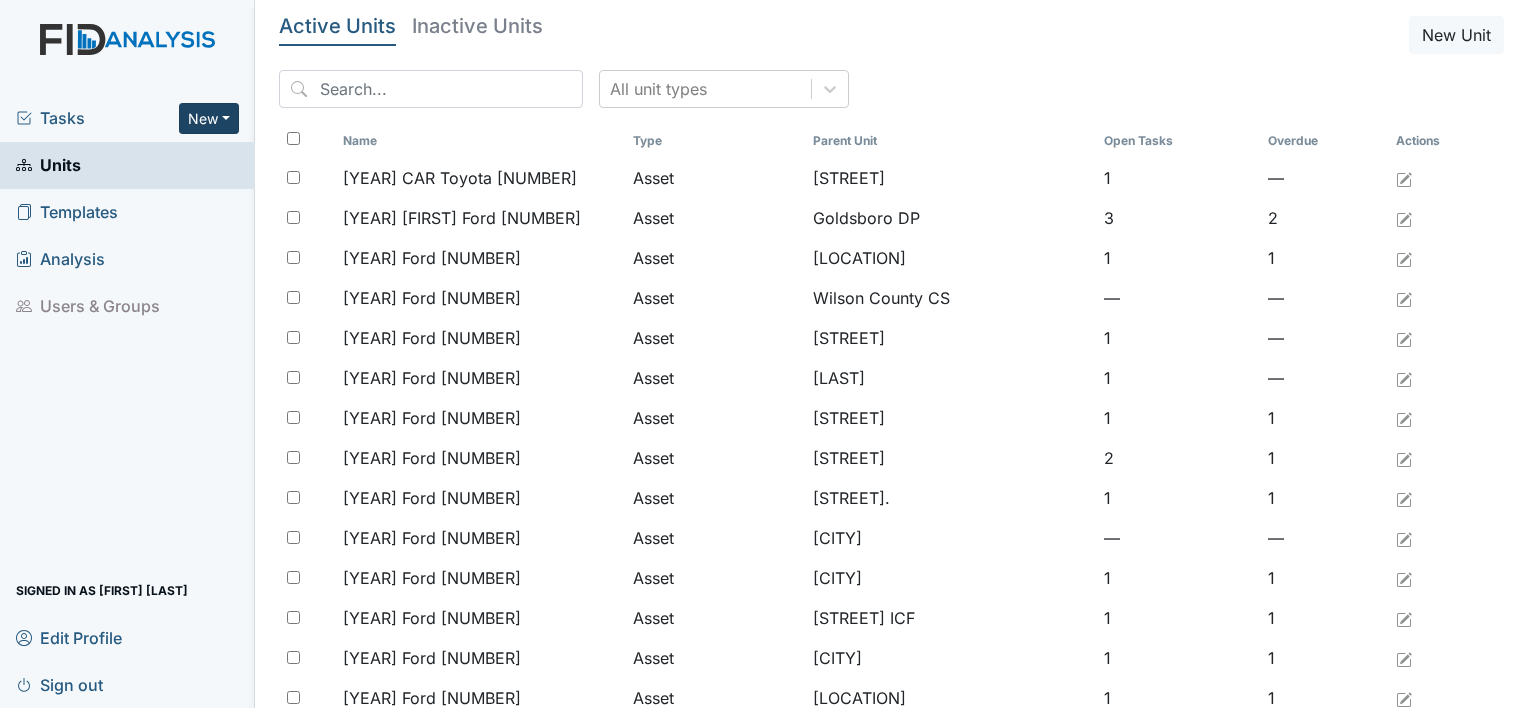 click on "New" at bounding box center [209, 118] 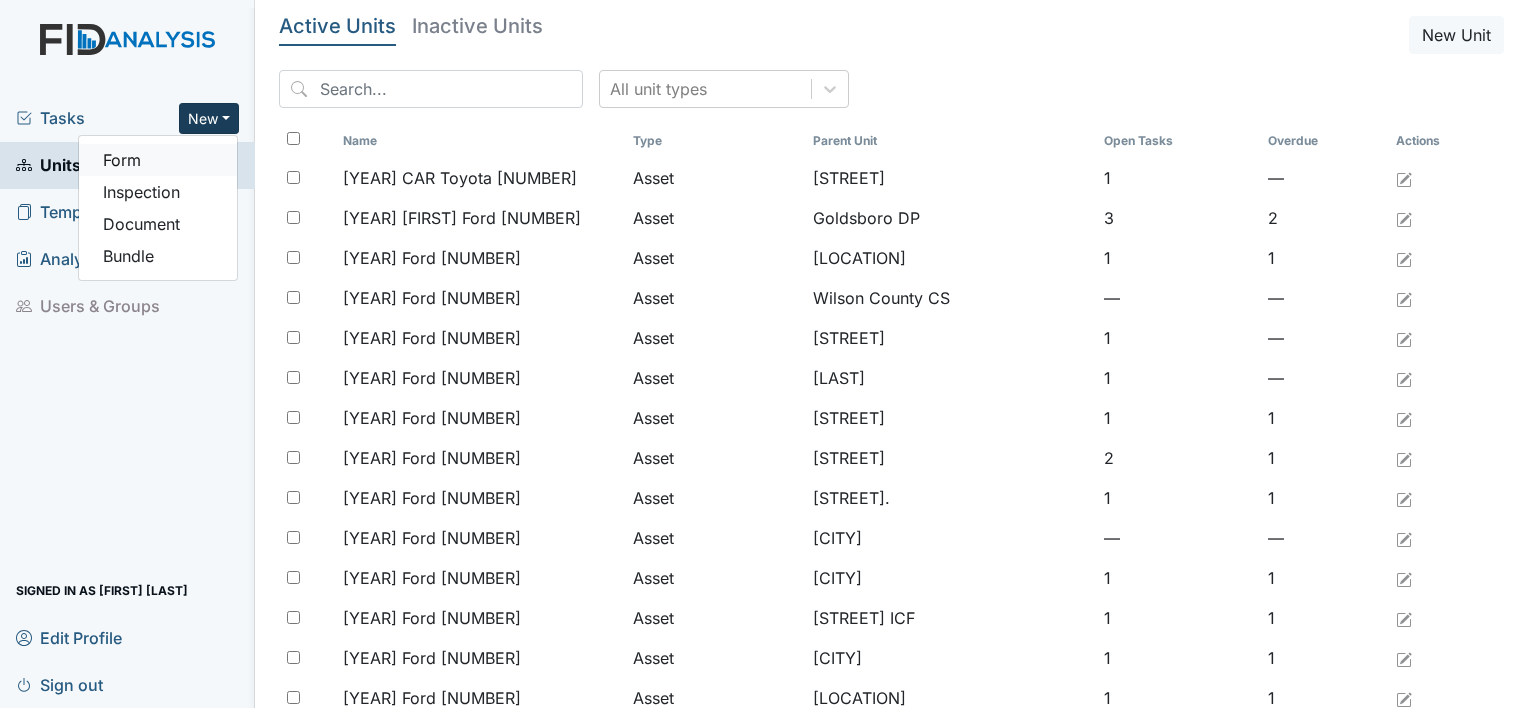 click on "Form" at bounding box center (158, 160) 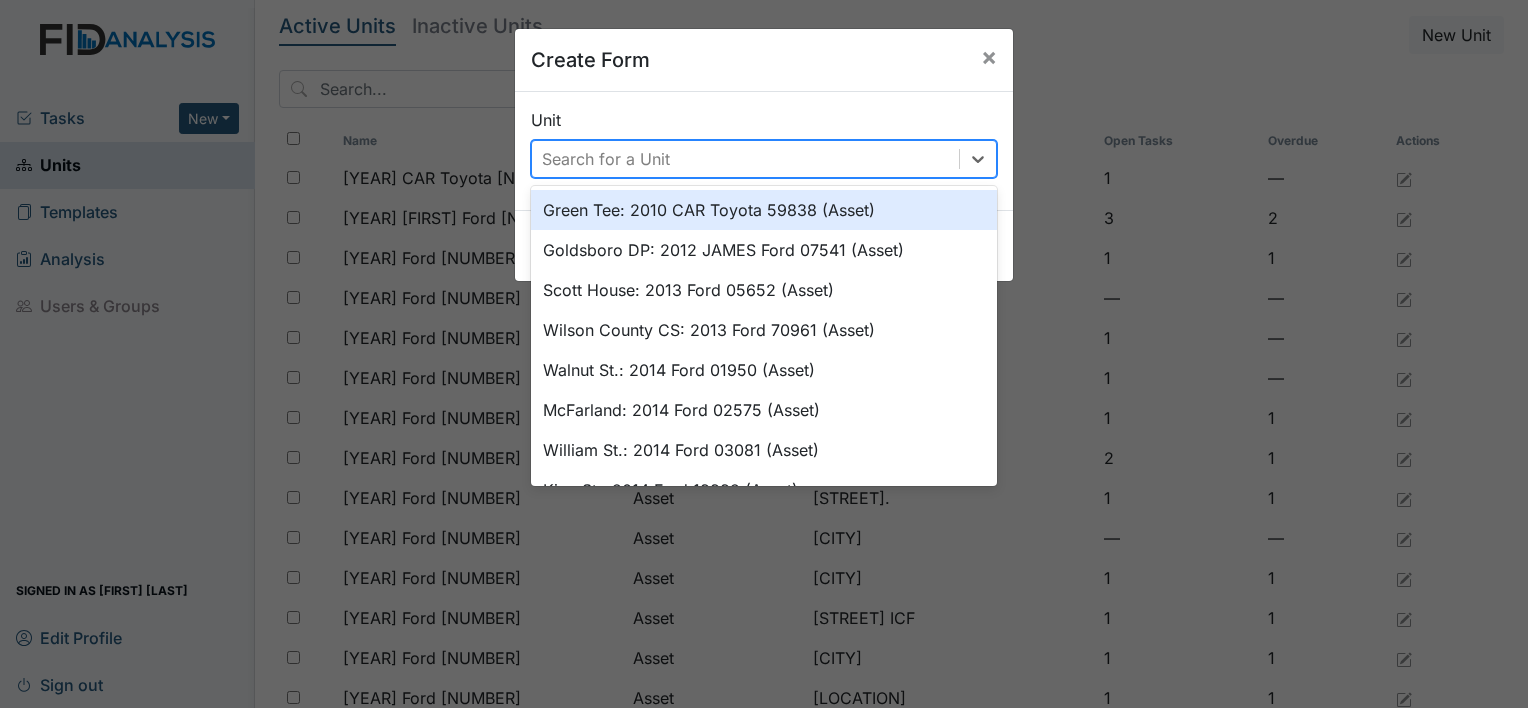 click on "Search for a Unit" at bounding box center [745, 159] 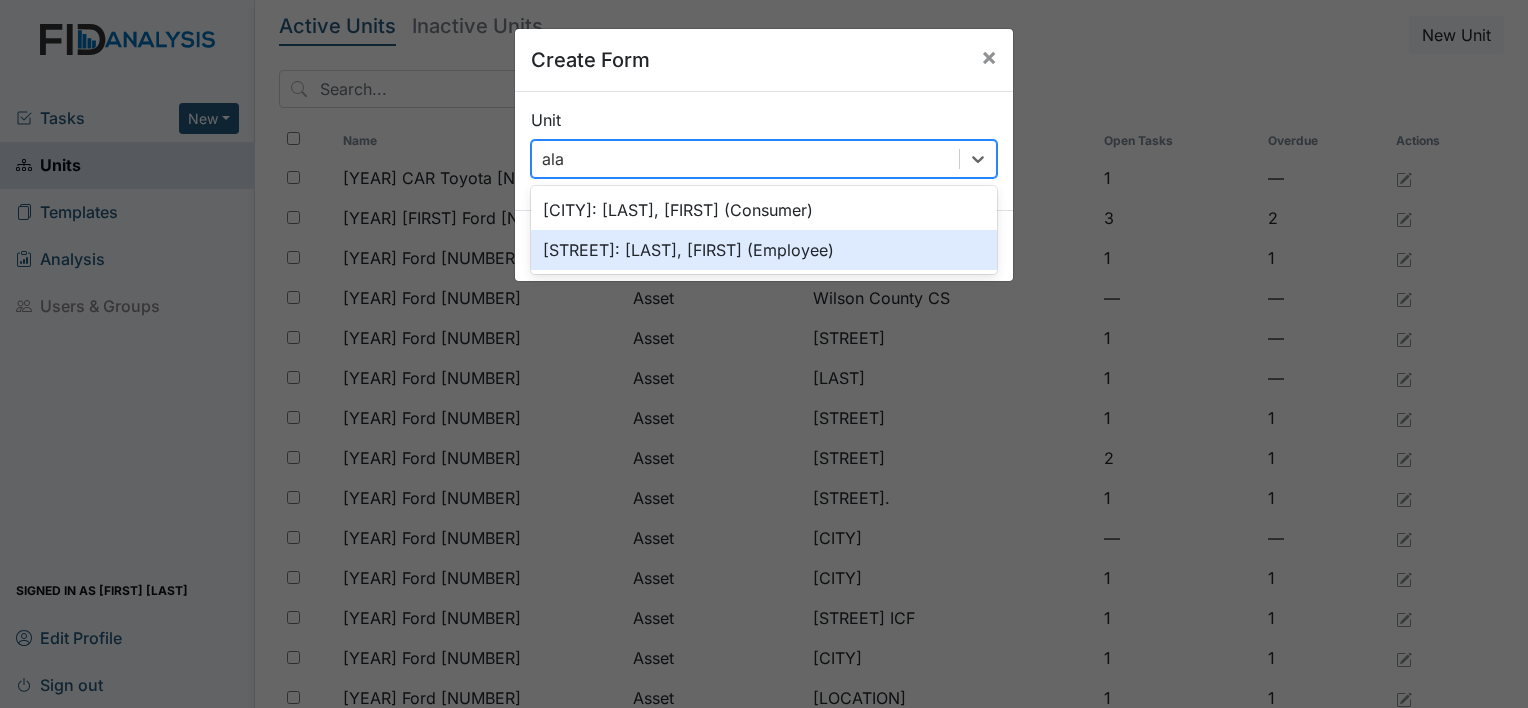 click on "Nine Foot: King, Alaysha (Employee)" at bounding box center [764, 250] 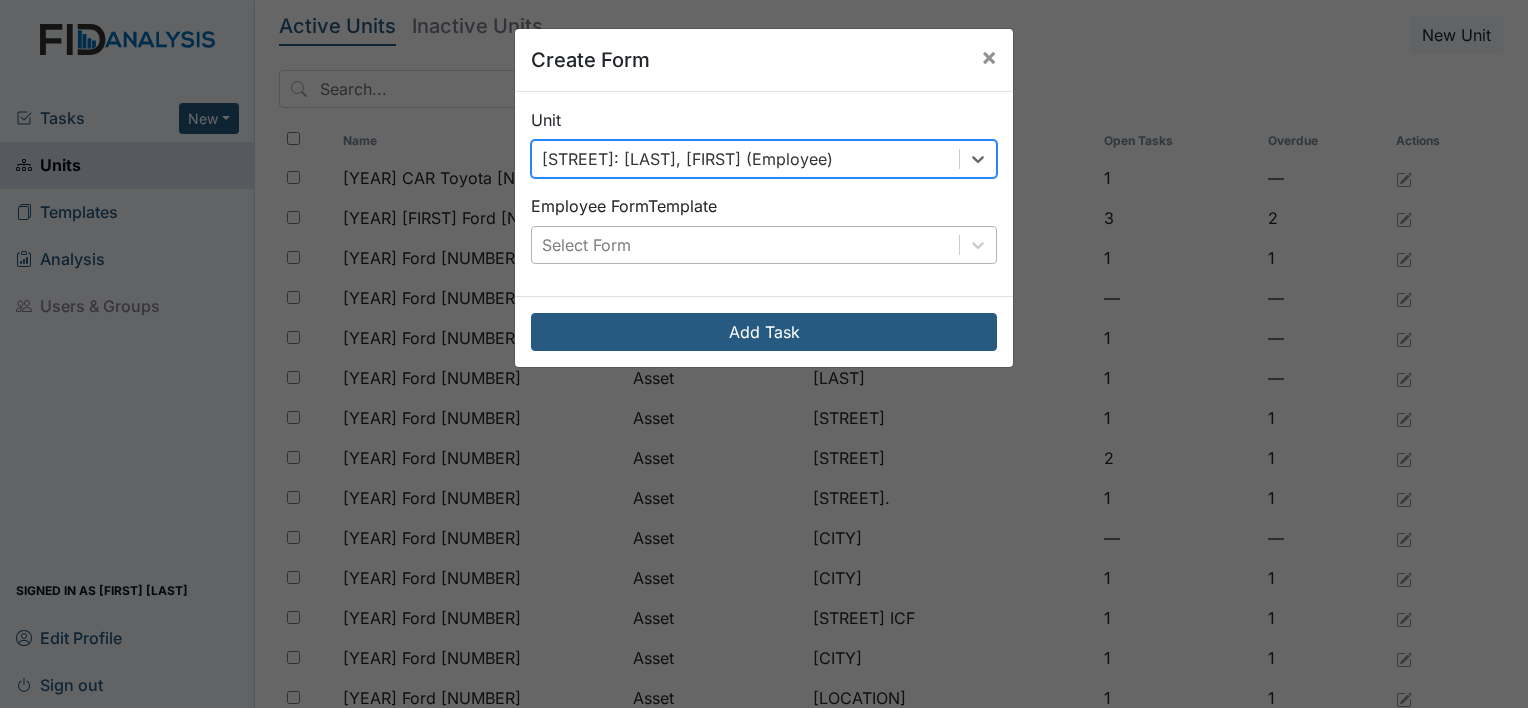 click on "Select Form" at bounding box center (745, 245) 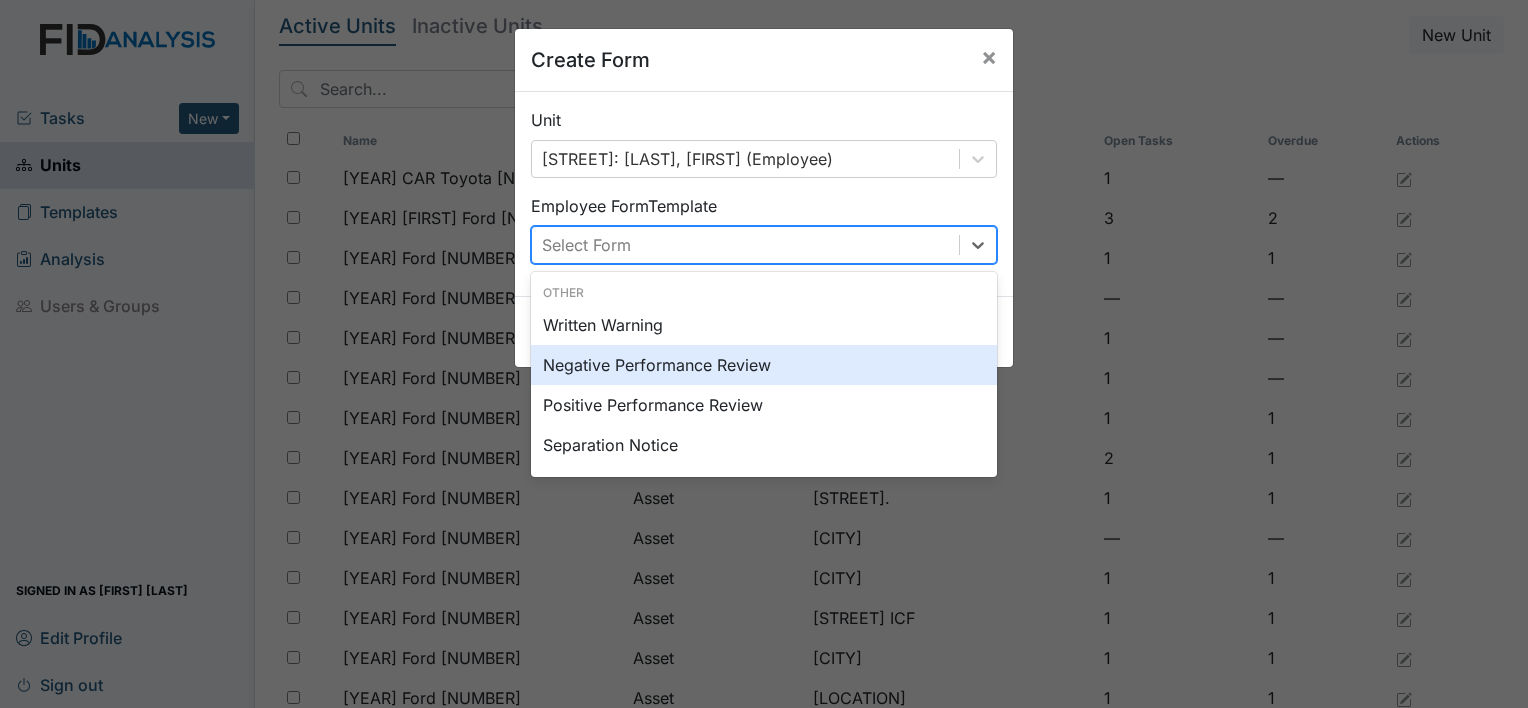 click on "Negative Performance Review" at bounding box center (764, 365) 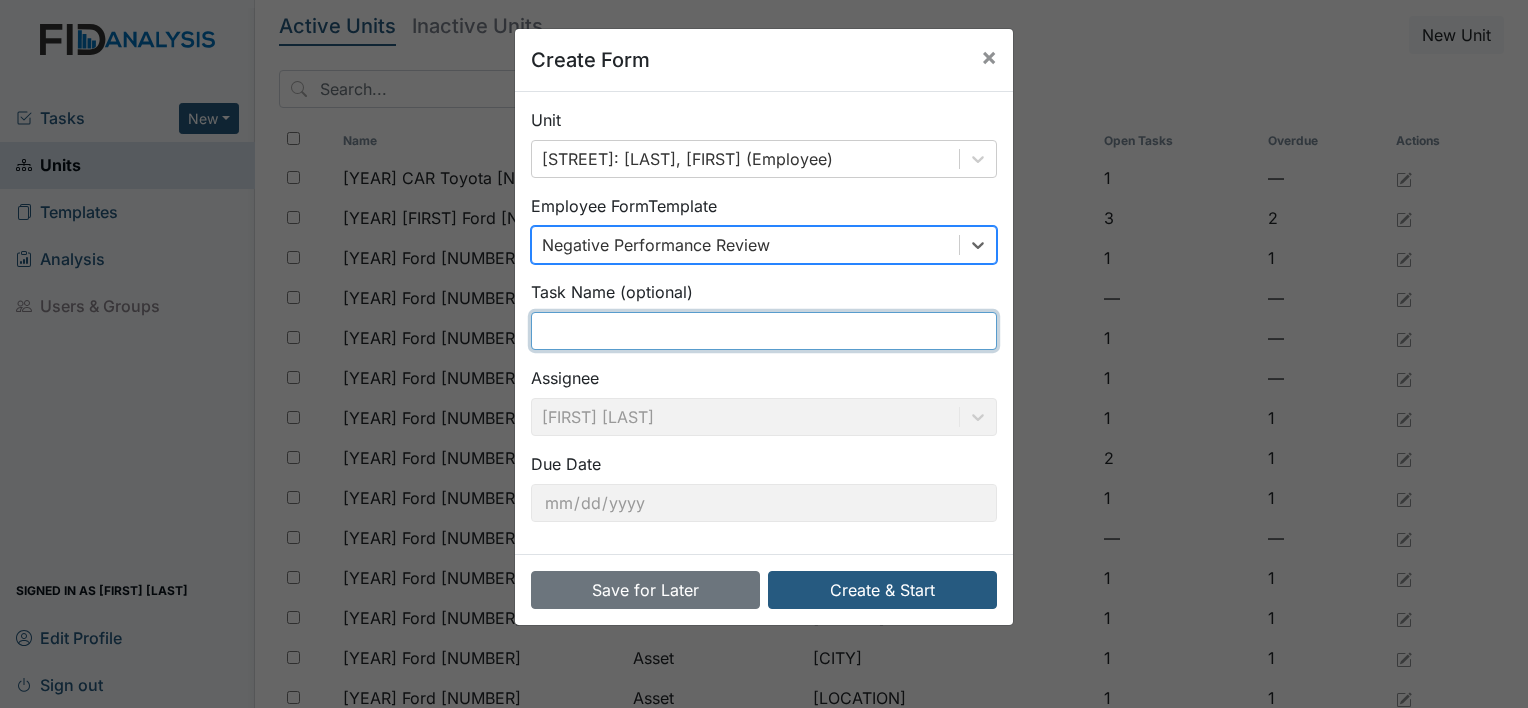 click at bounding box center (764, 331) 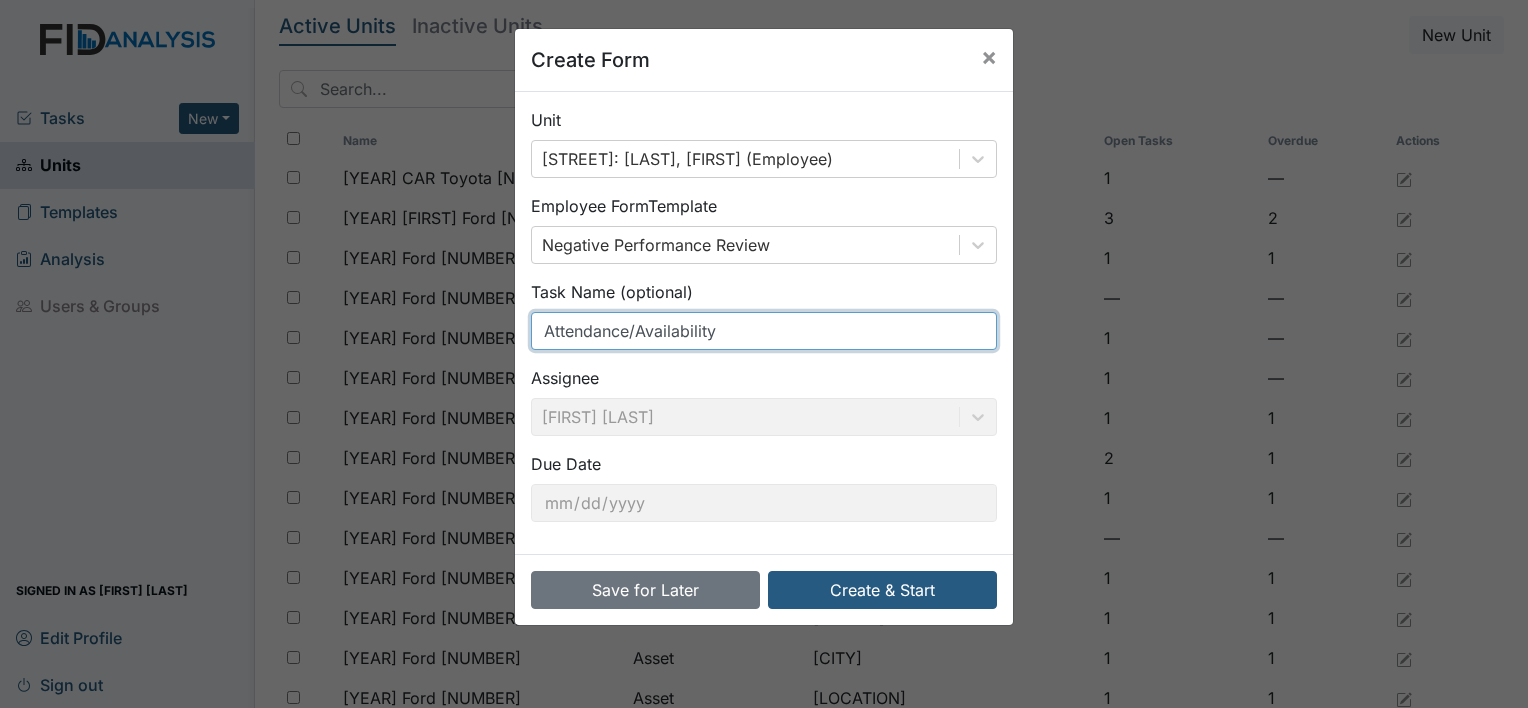 drag, startPoint x: 725, startPoint y: 331, endPoint x: 620, endPoint y: 333, distance: 105.01904 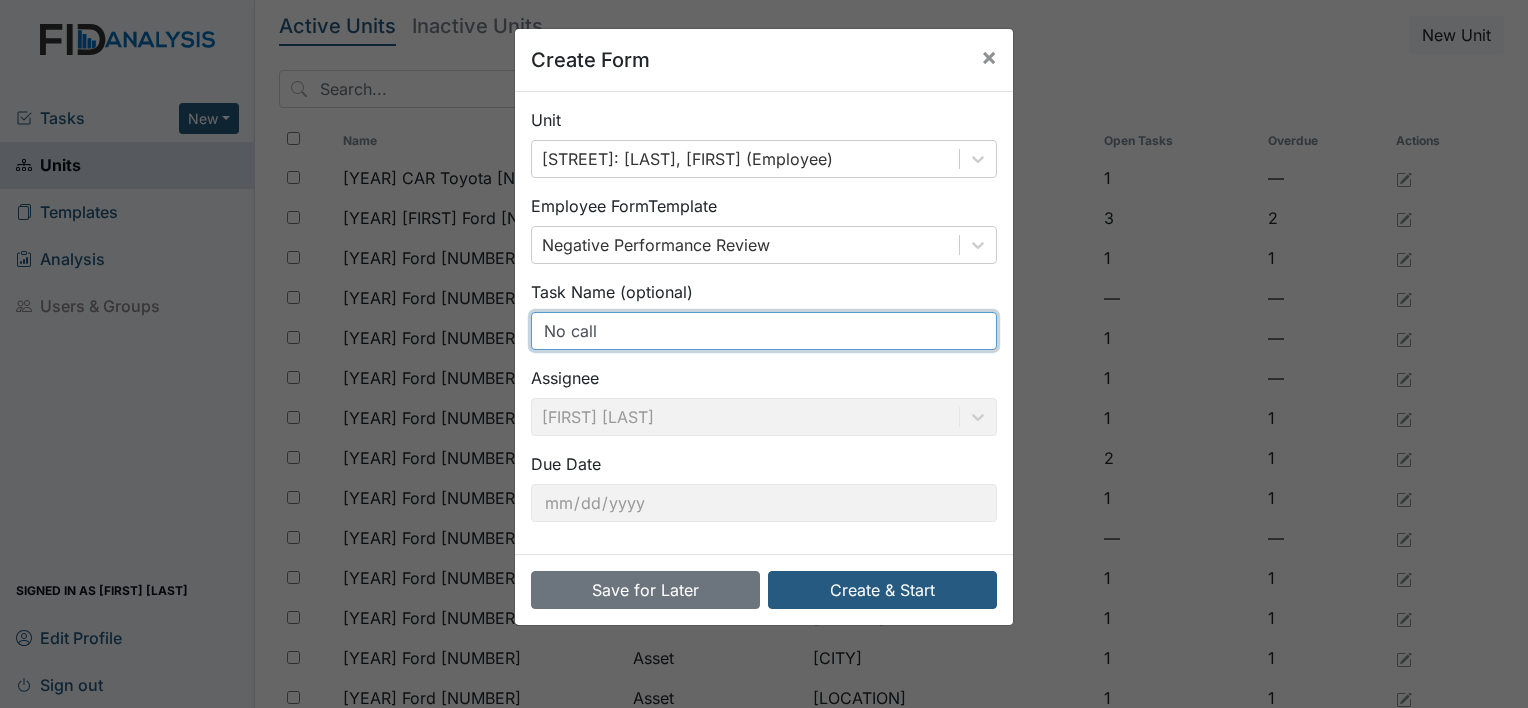 type on "No Call No Show" 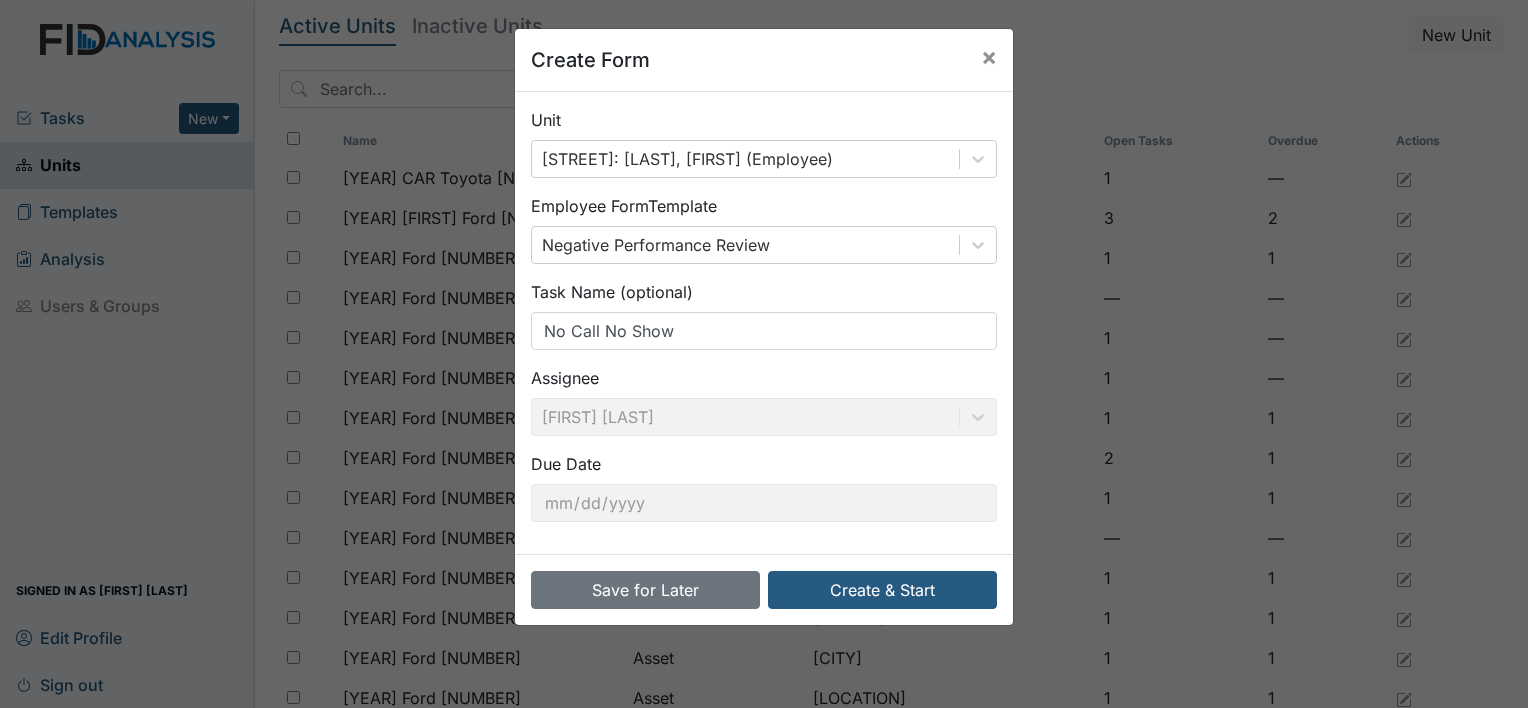 click on "Assignee William Montague" at bounding box center [764, 401] 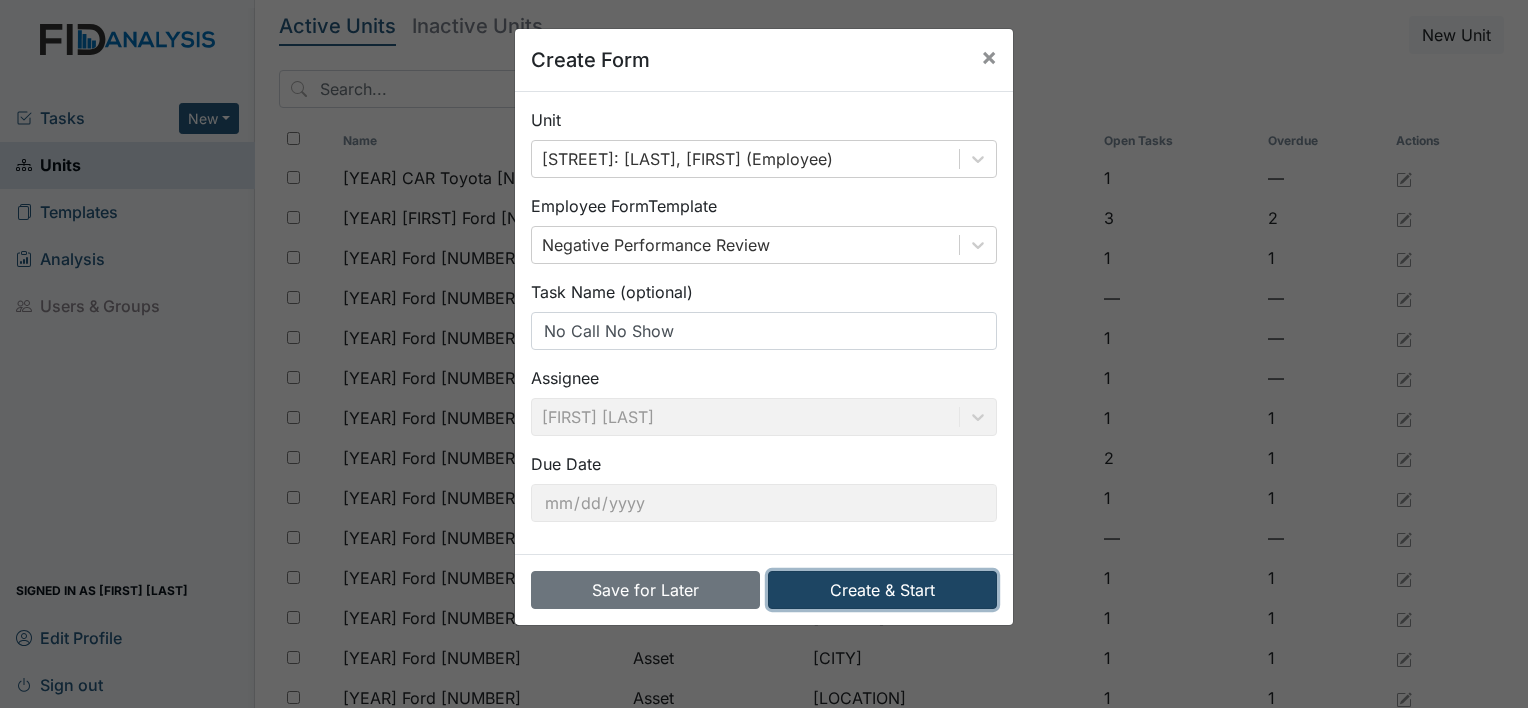 click on "Create & Start" at bounding box center [882, 590] 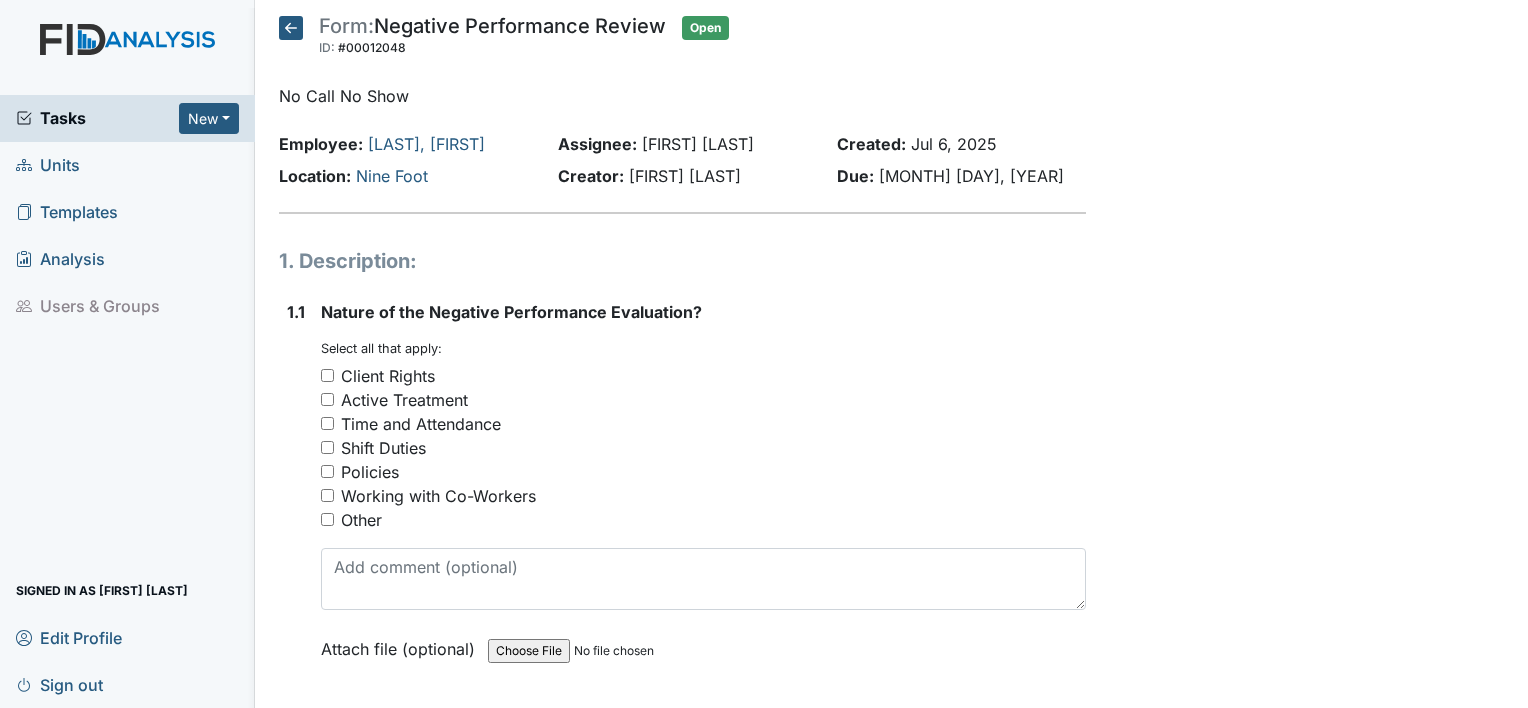 scroll, scrollTop: 0, scrollLeft: 0, axis: both 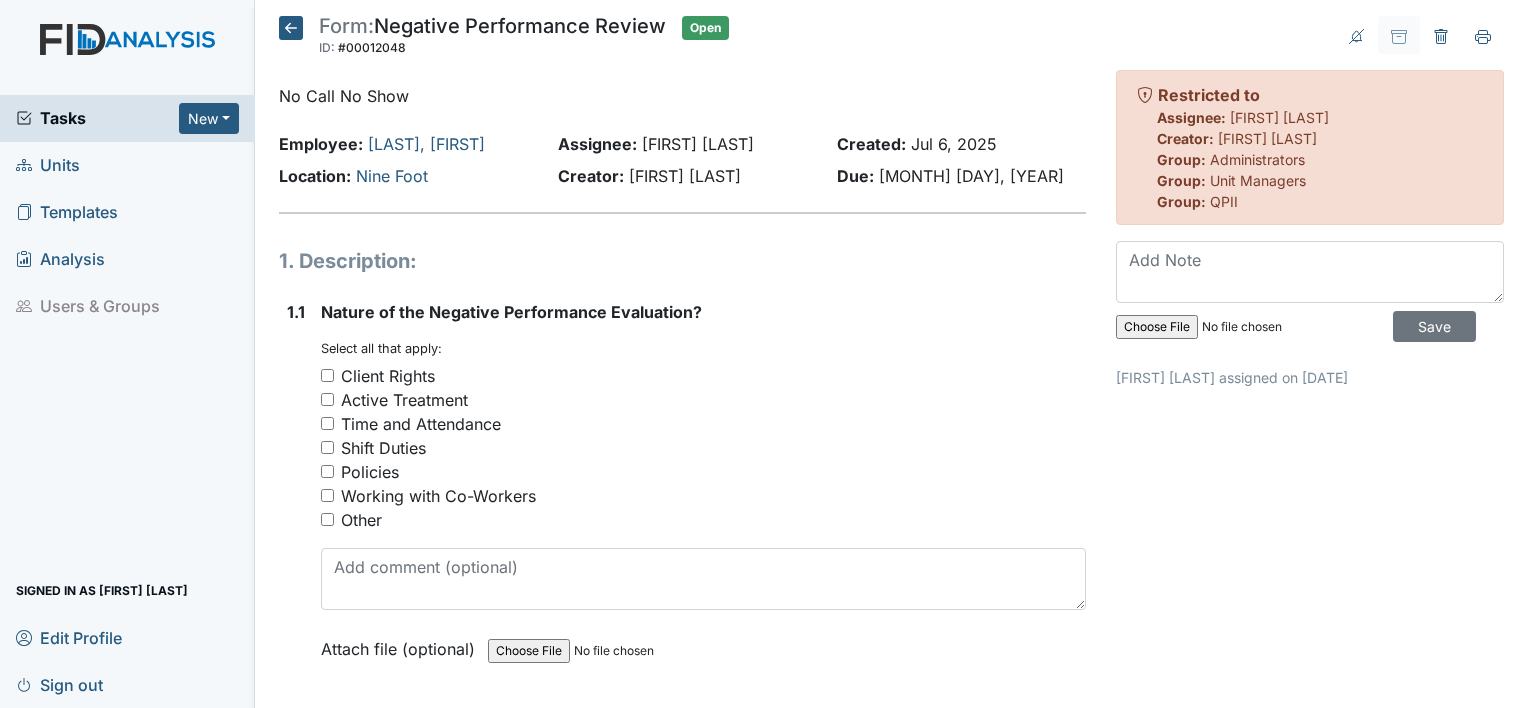 click on "Time and Attendance" at bounding box center (327, 423) 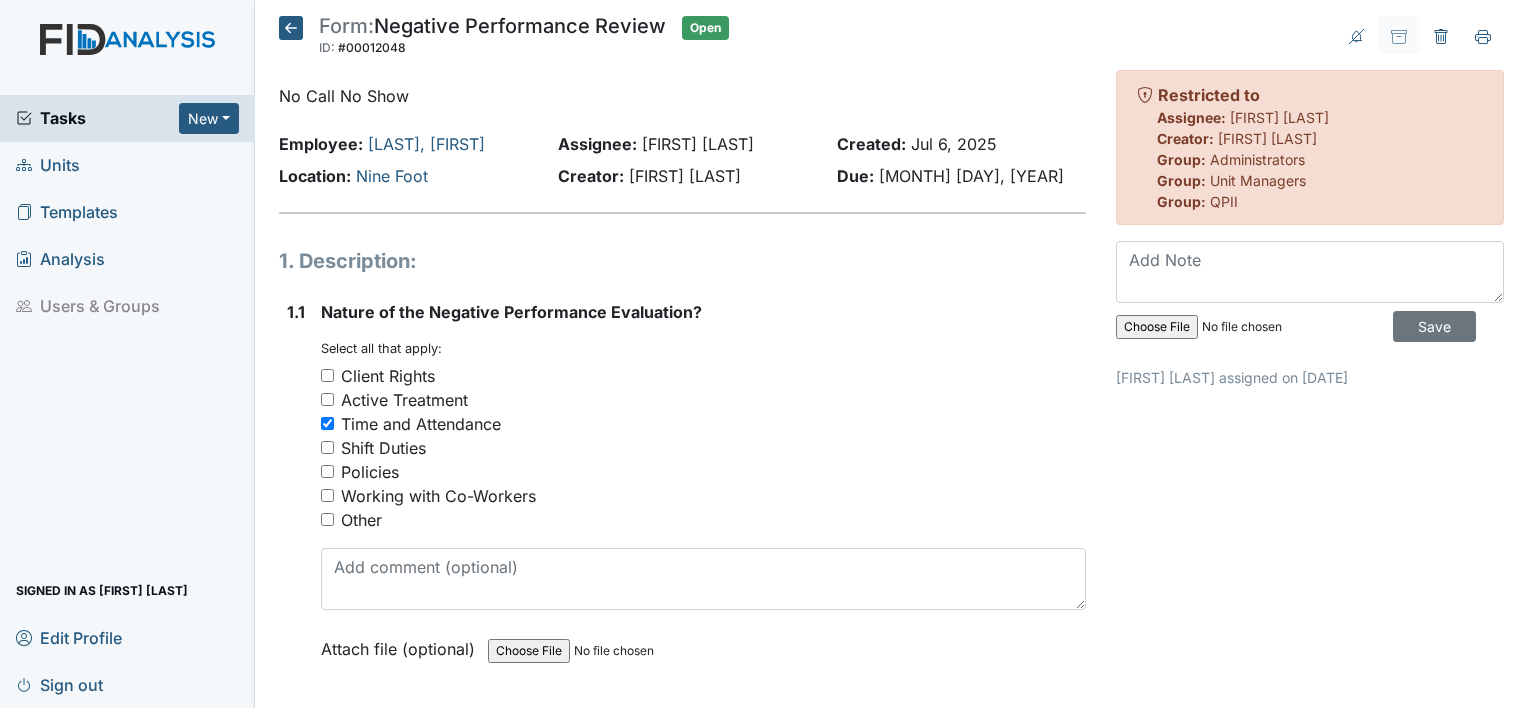 click on "Policies" at bounding box center [327, 471] 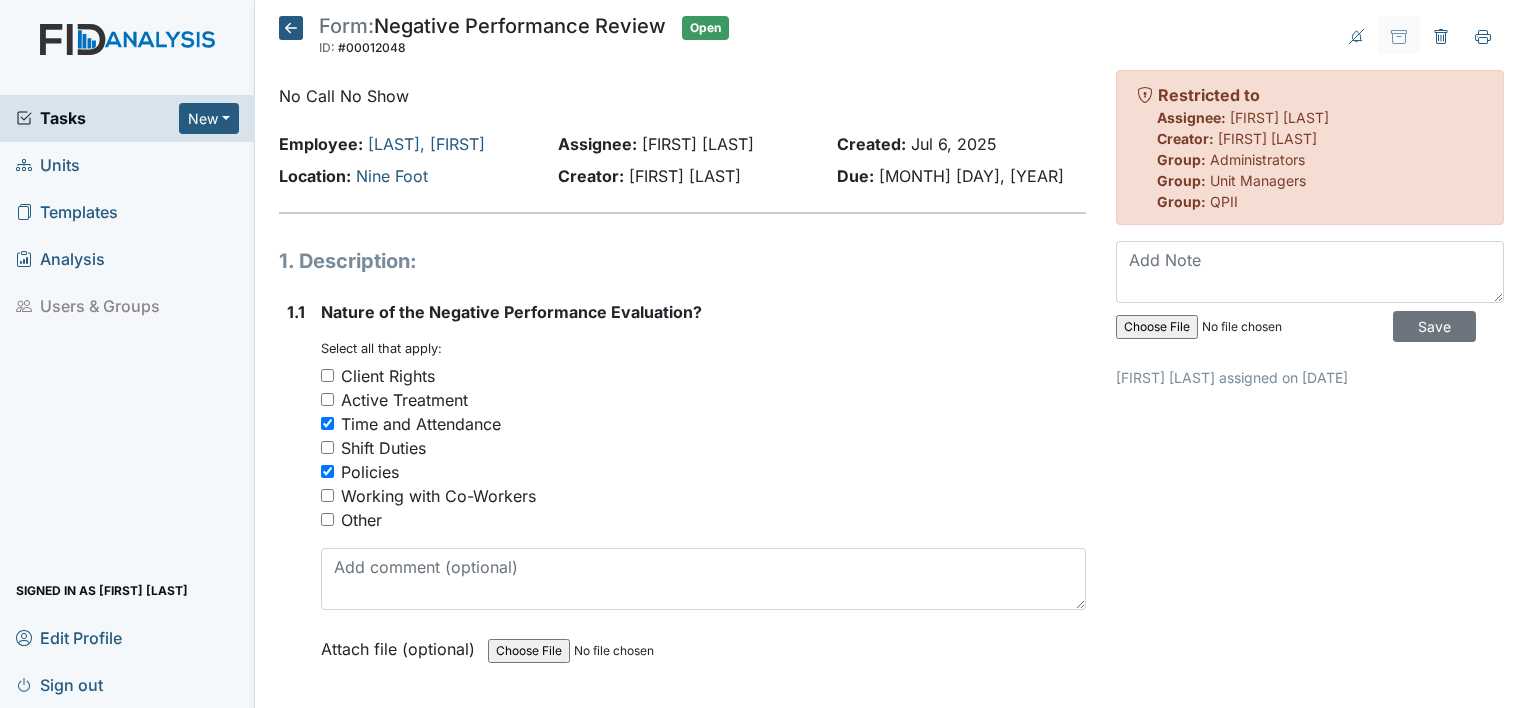 click on "Client Rights" at bounding box center (327, 375) 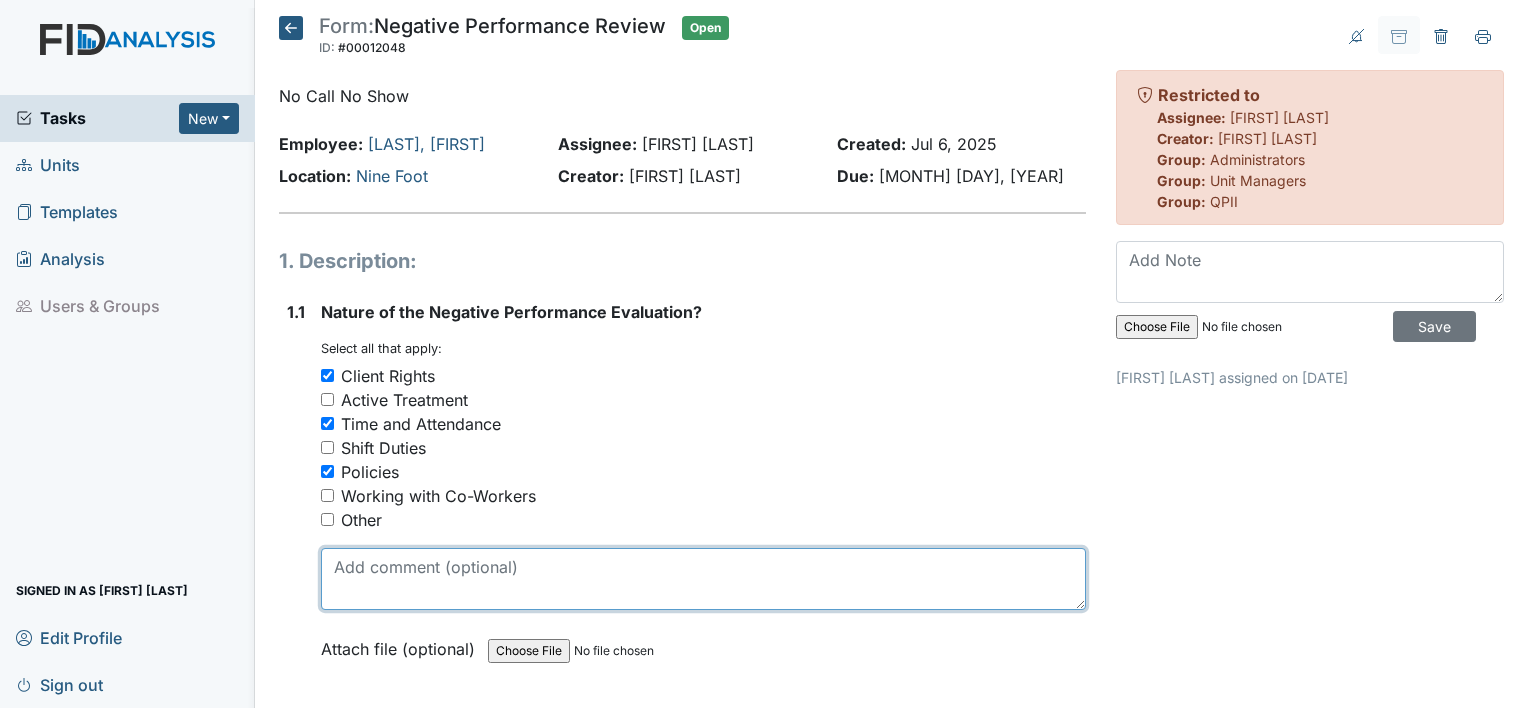 click at bounding box center [703, 579] 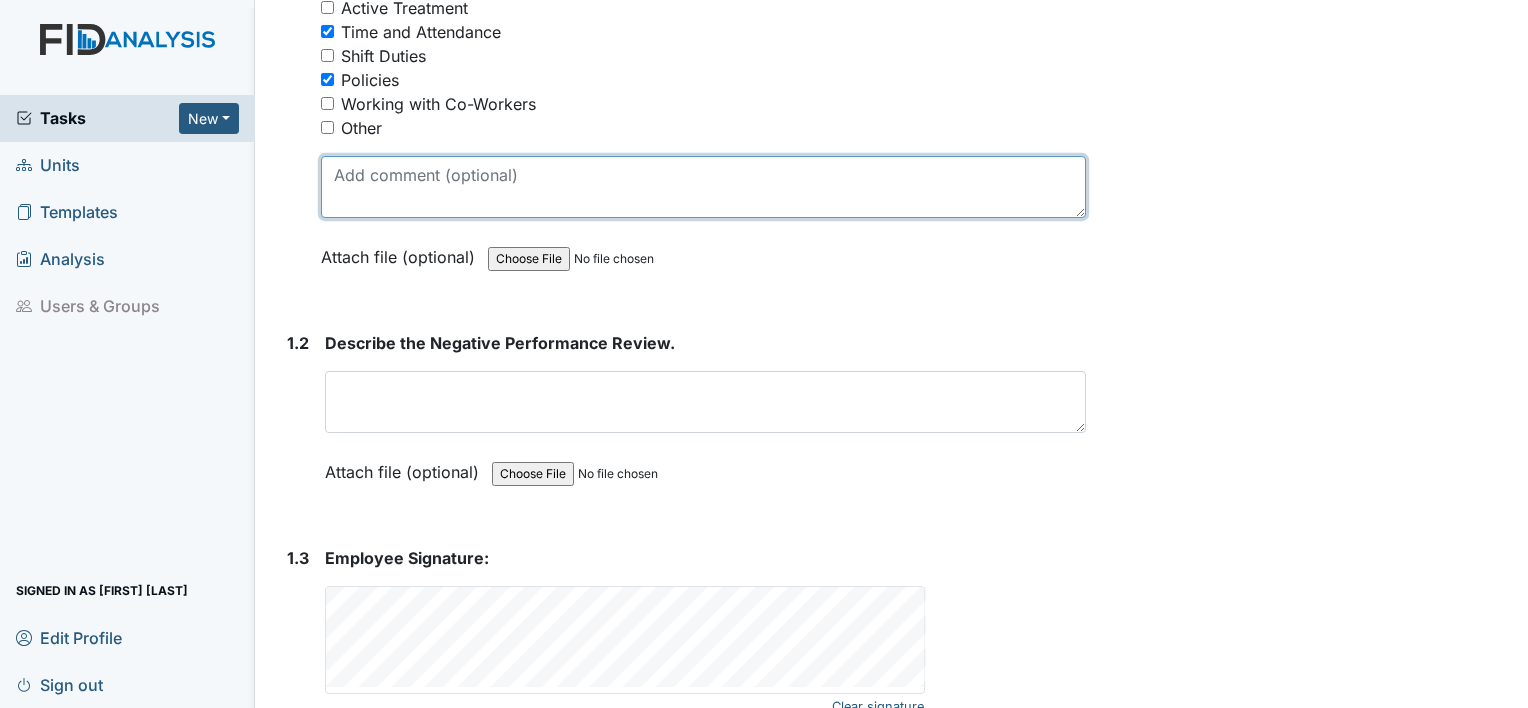 scroll, scrollTop: 400, scrollLeft: 0, axis: vertical 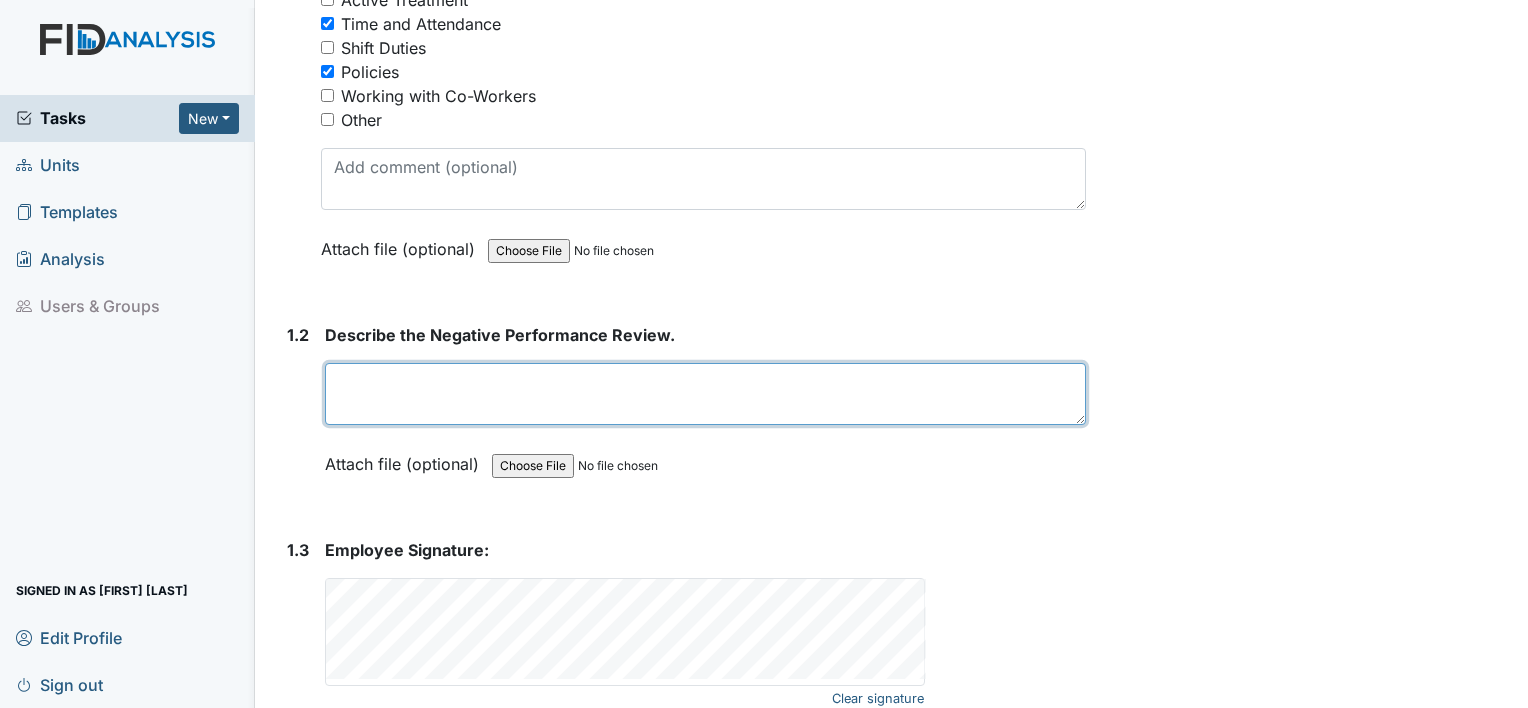 click at bounding box center [705, 394] 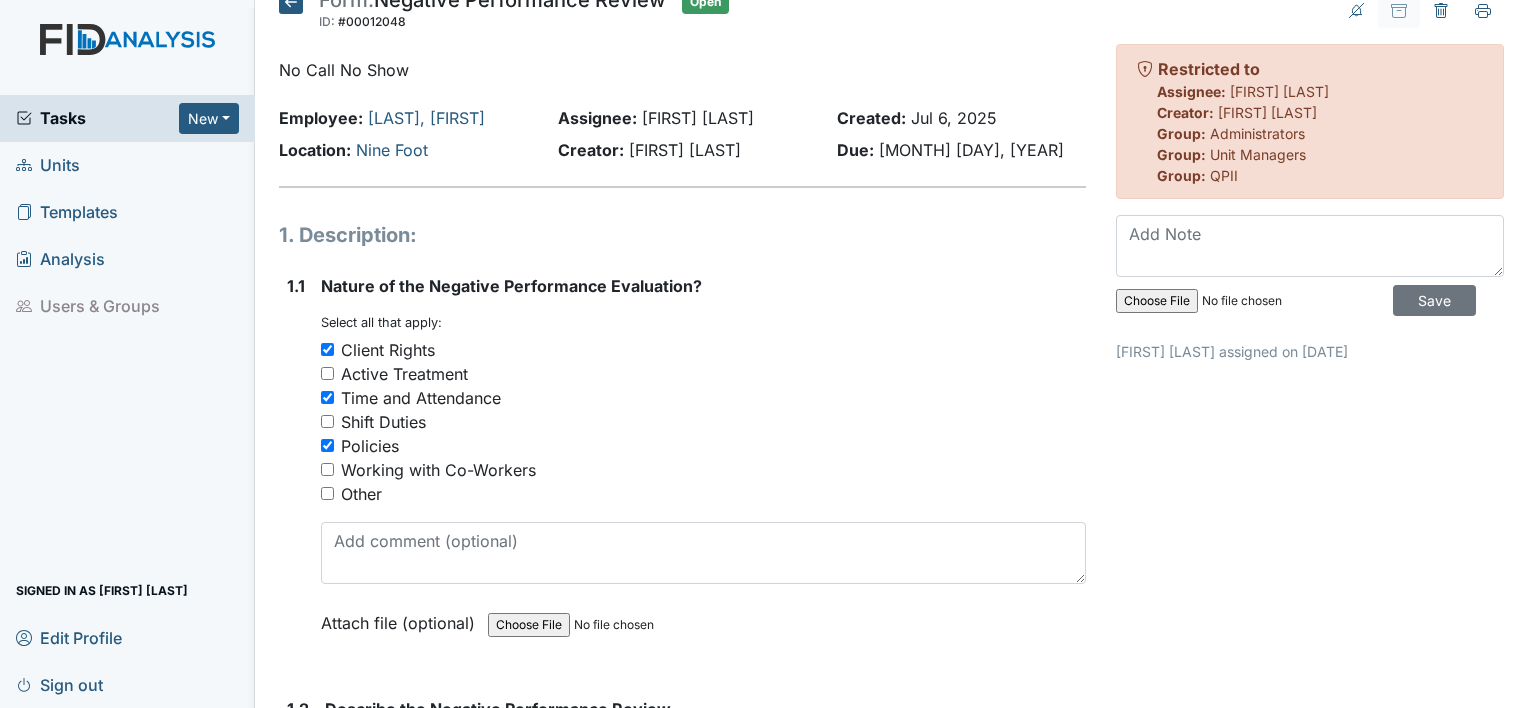 scroll, scrollTop: 0, scrollLeft: 0, axis: both 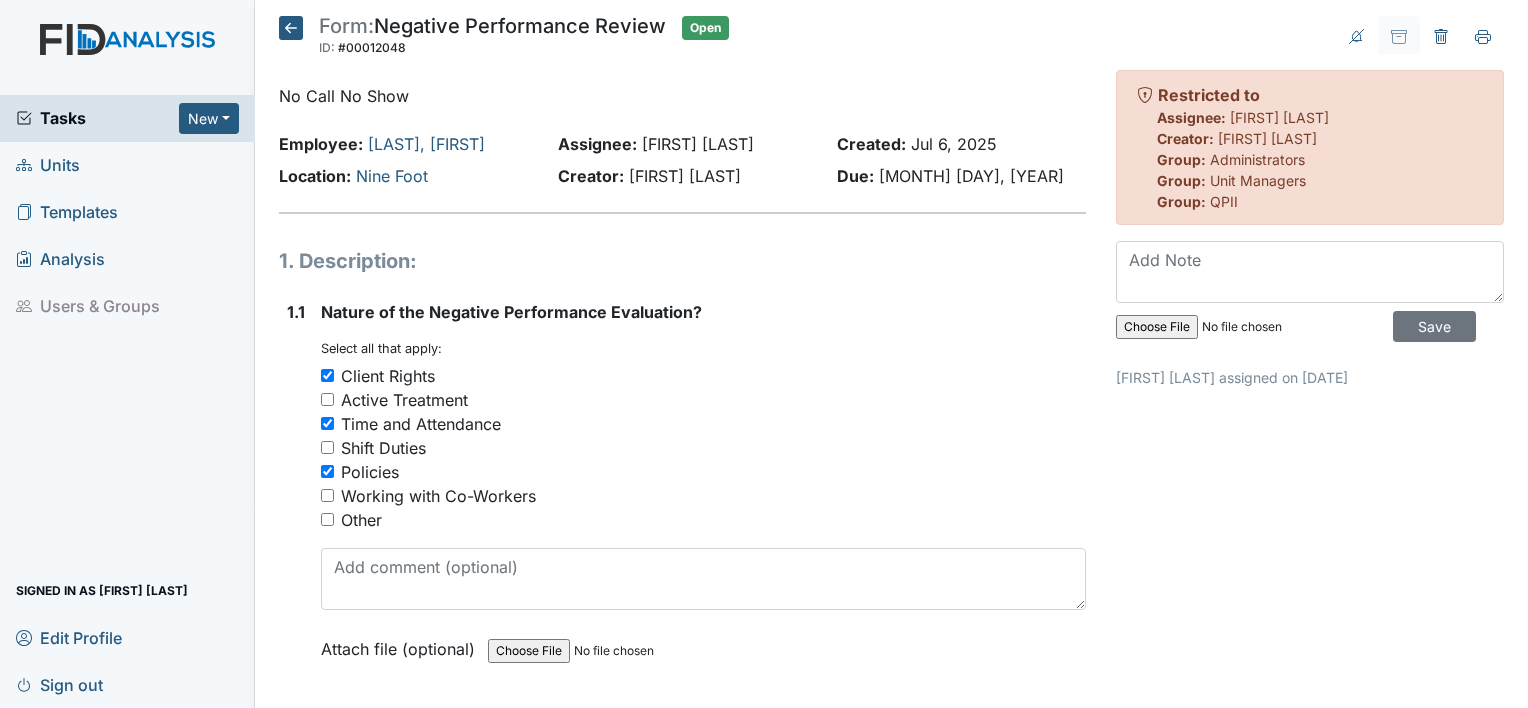 type on "Employee switched days with another employee. The other employee worked the shift that they switched for, yet this employee didn't call nor were they reachable by phone. NCNS." 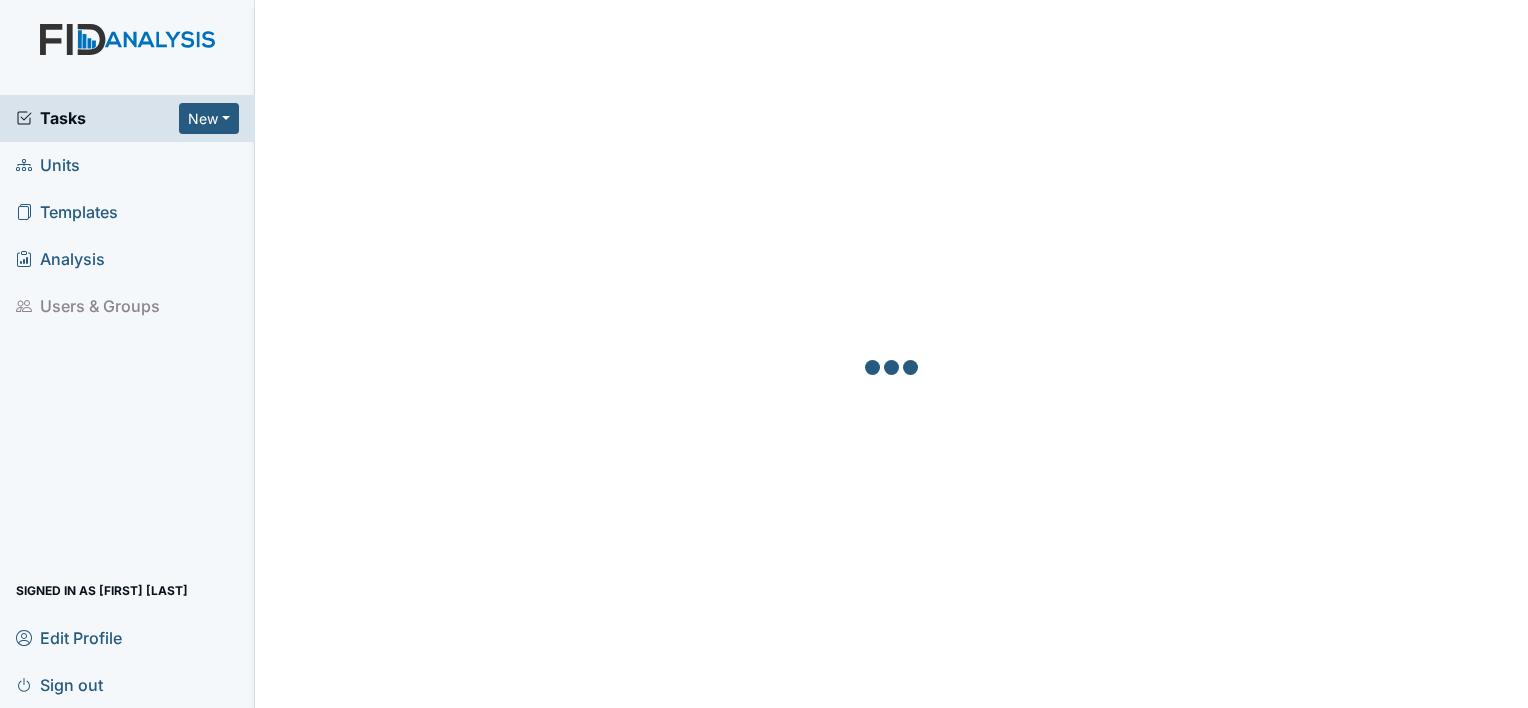 scroll, scrollTop: 0, scrollLeft: 0, axis: both 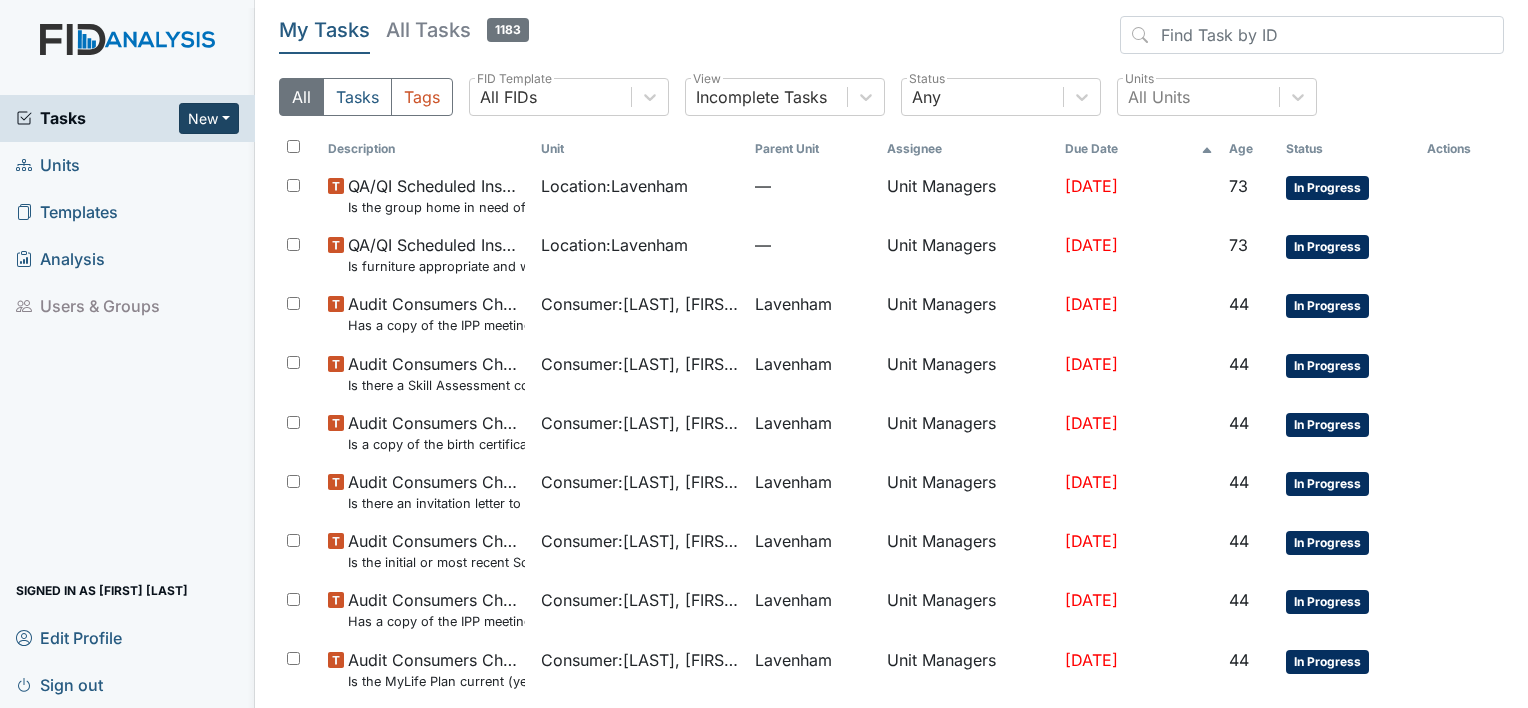 click on "New" at bounding box center [209, 118] 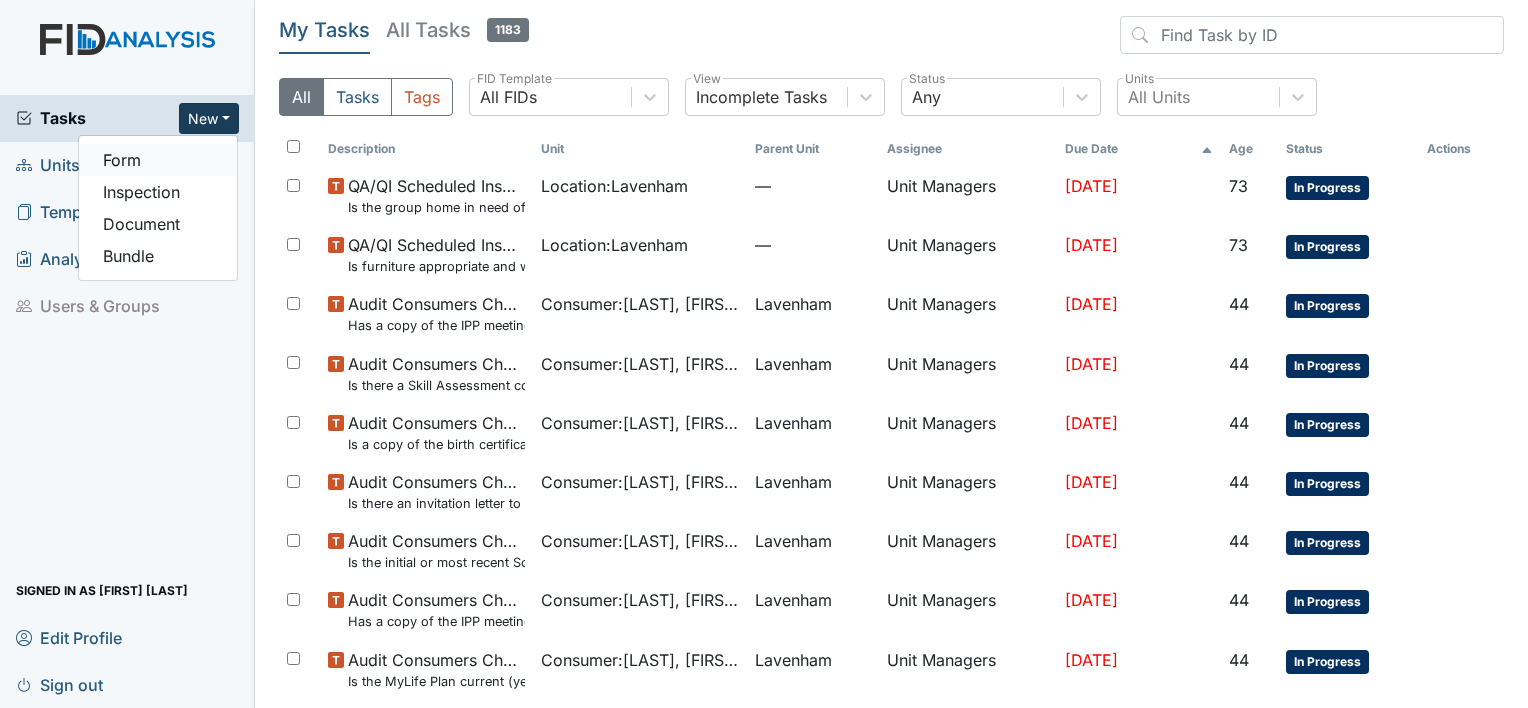 click on "Form" at bounding box center (158, 160) 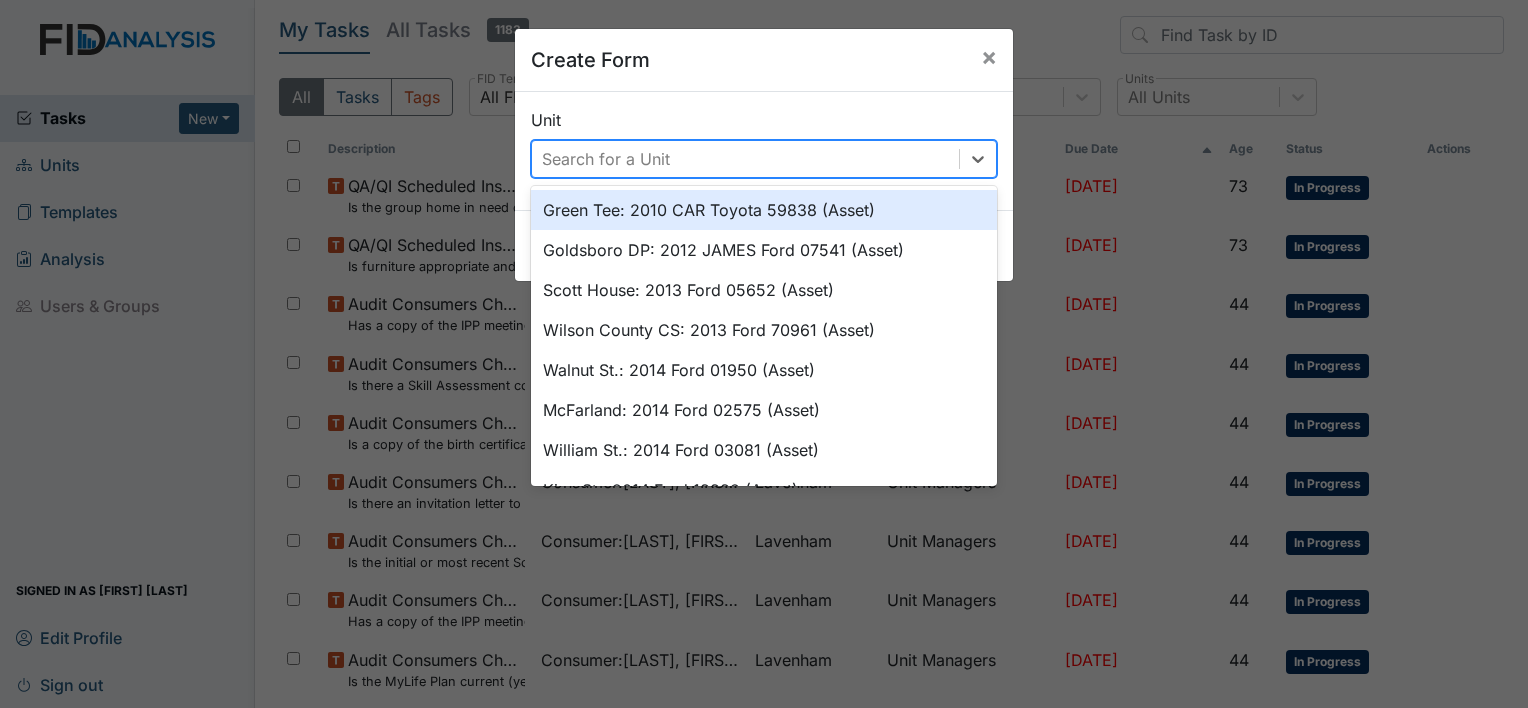click on "Search for a Unit" at bounding box center [745, 159] 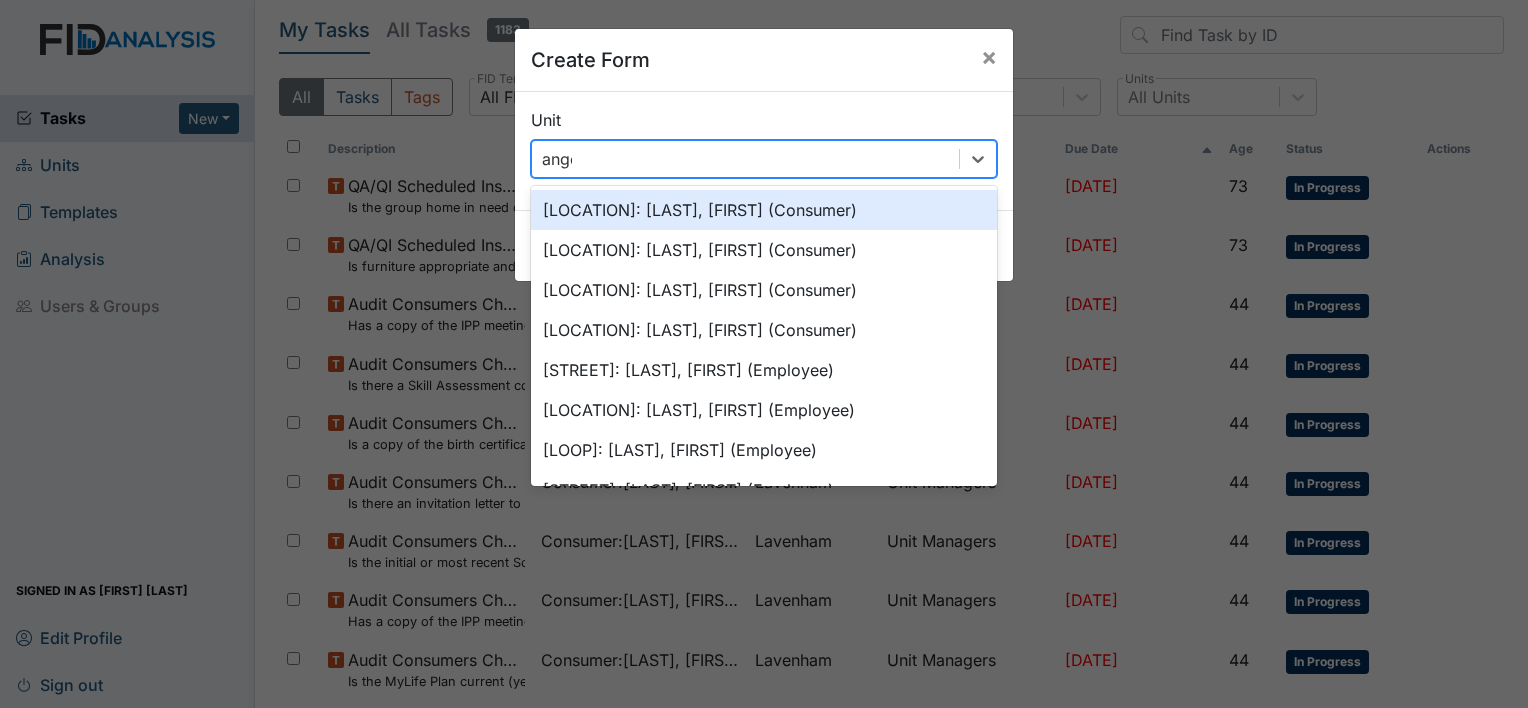 type on "angel" 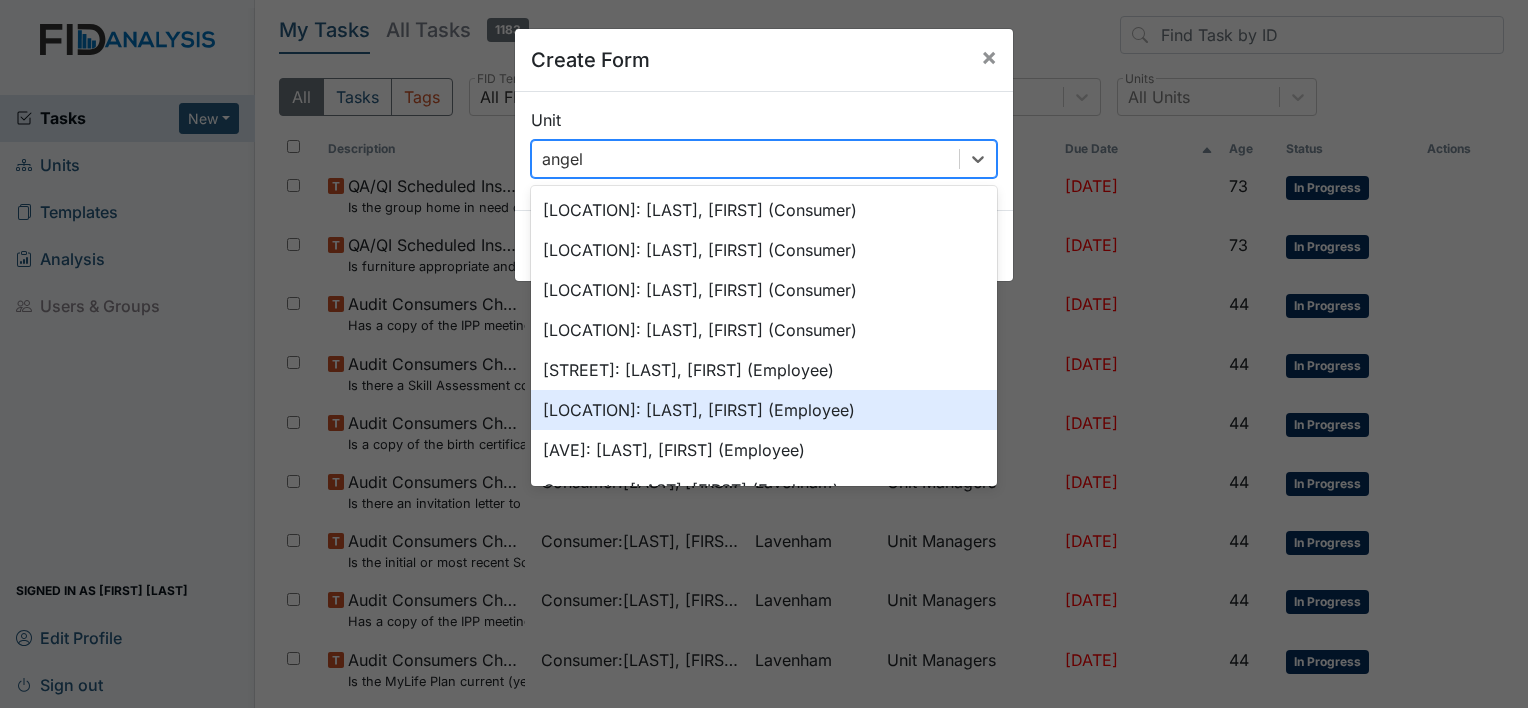 click on "Lavenham: Koonce, Angel (Employee)" at bounding box center [764, 410] 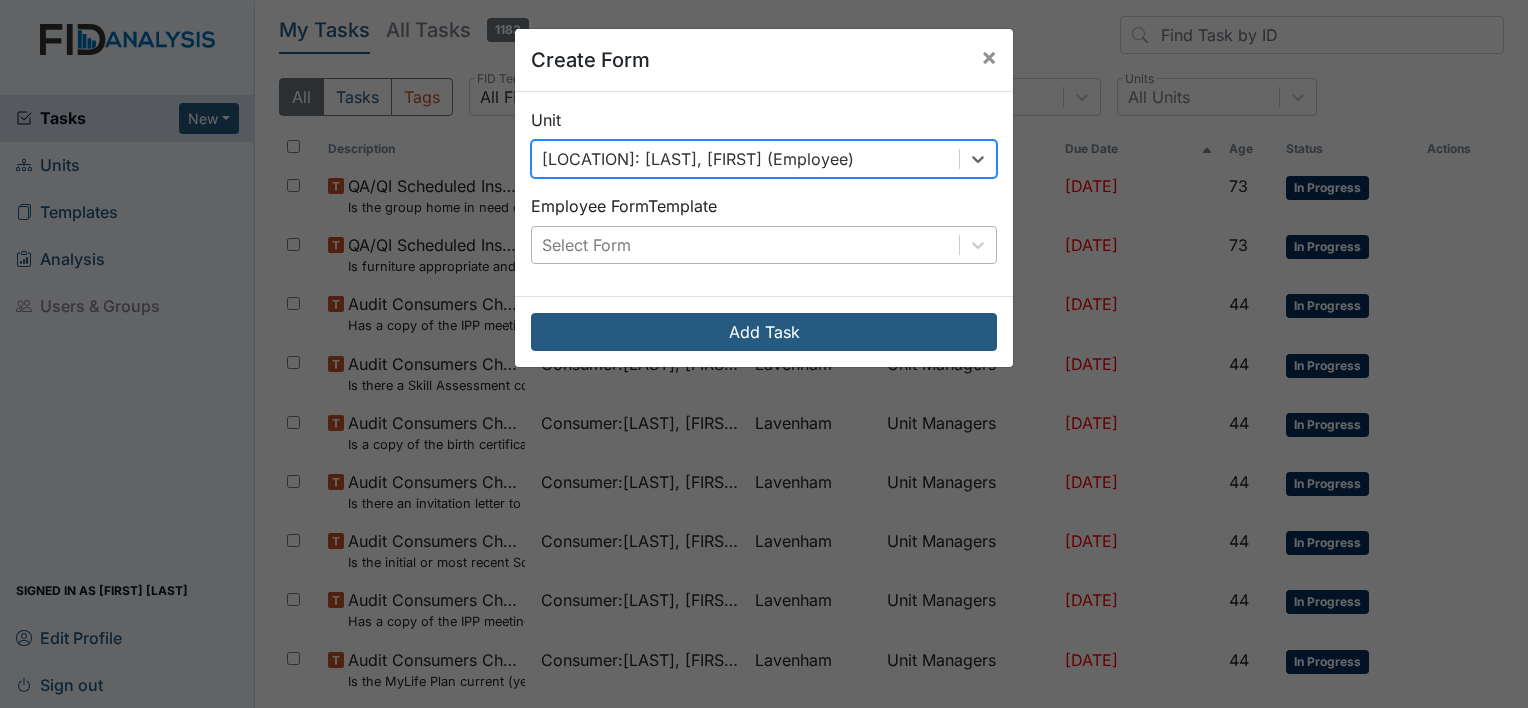 click on "Select Form" at bounding box center [745, 245] 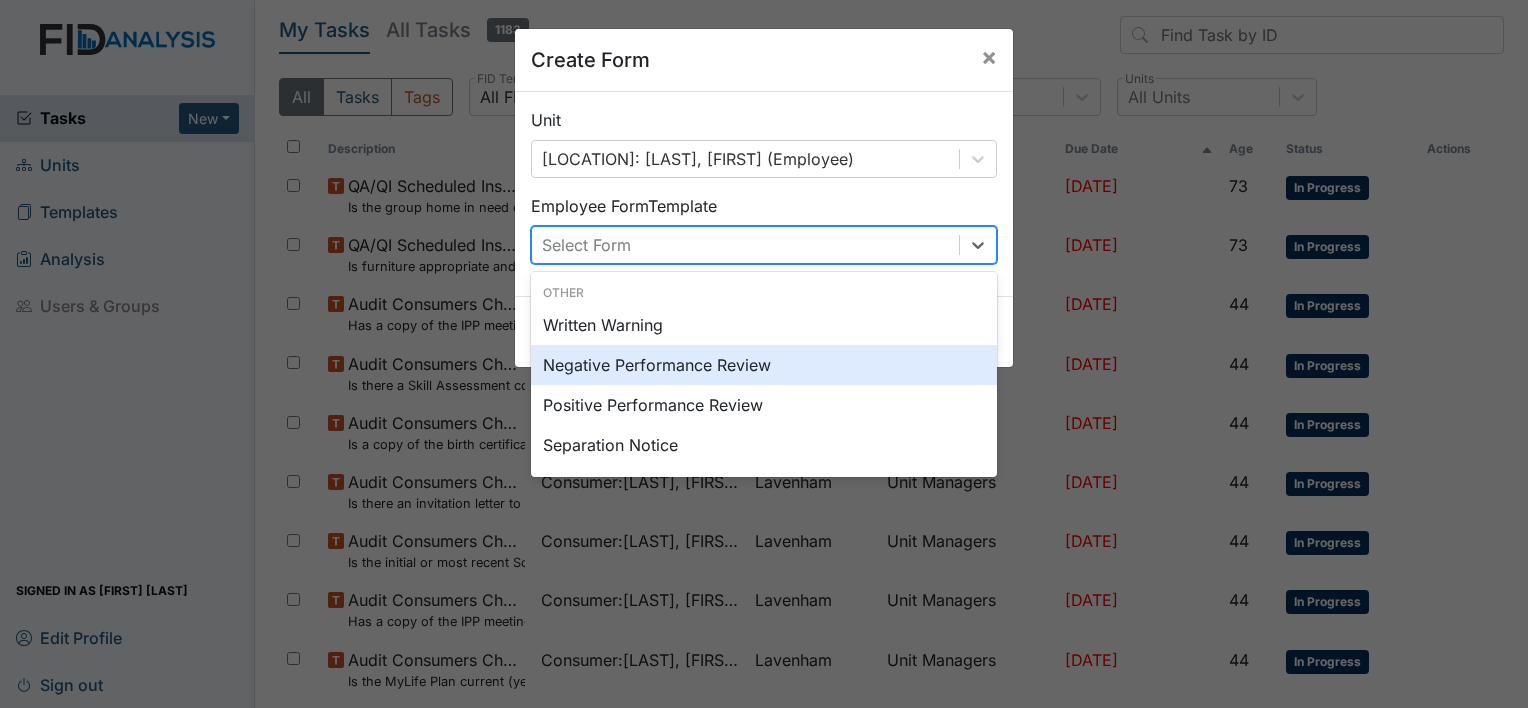 click on "Negative Performance Review" at bounding box center [764, 365] 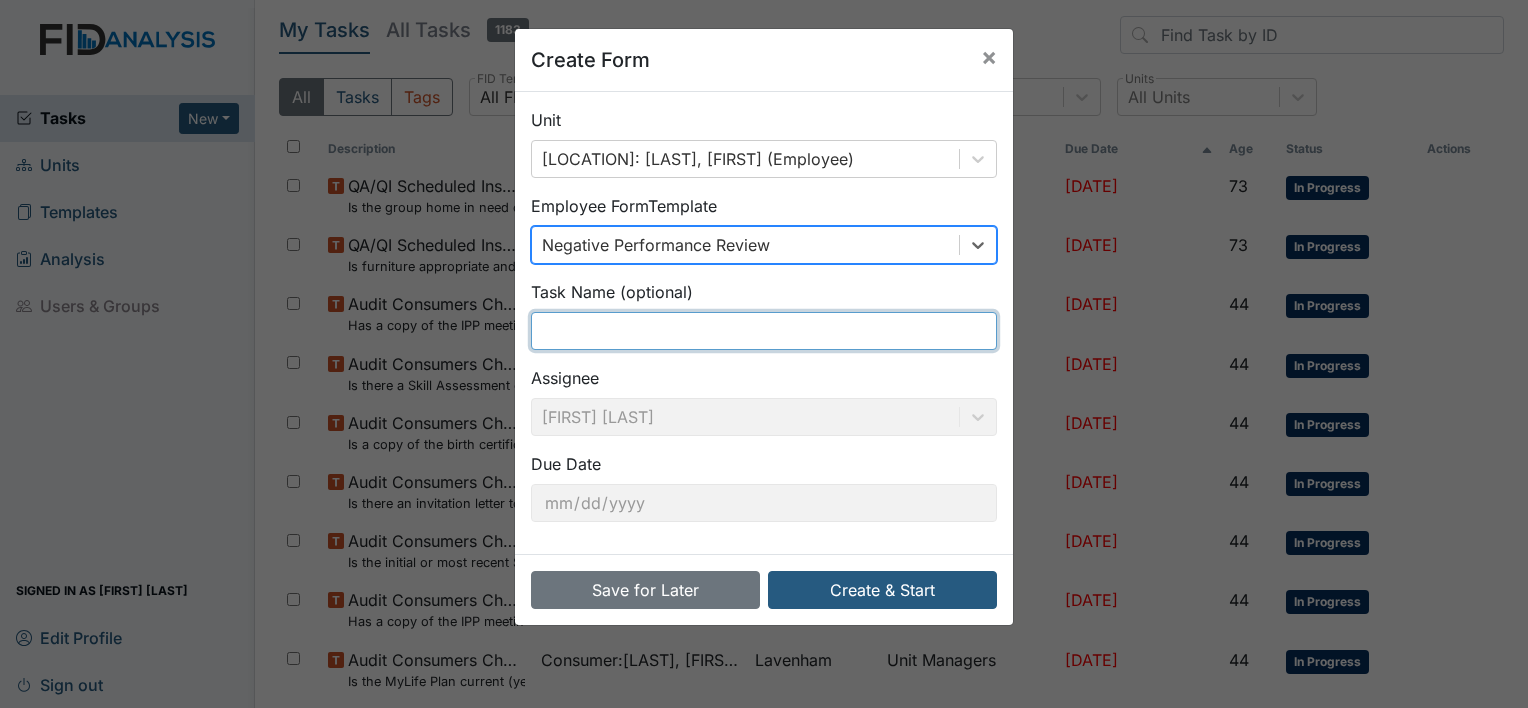 click at bounding box center (764, 331) 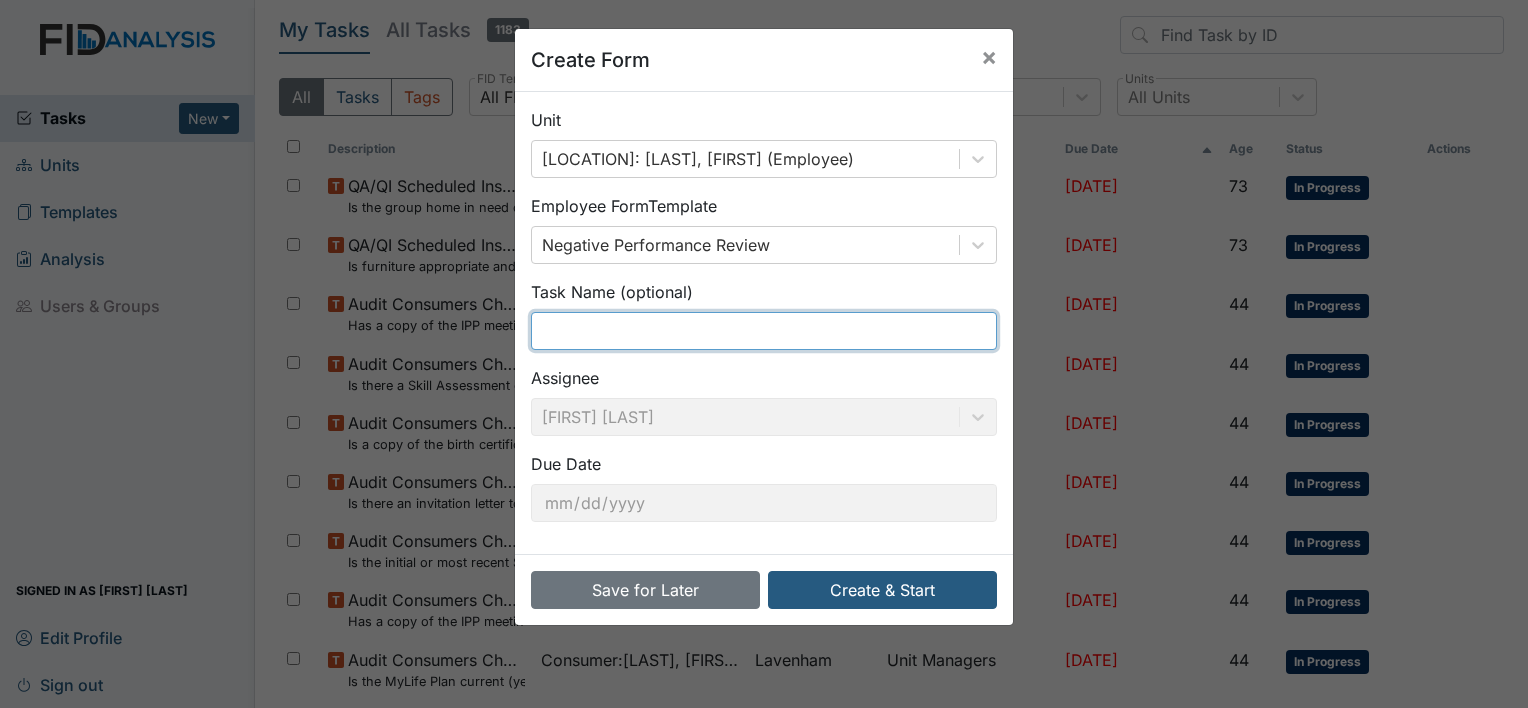 click at bounding box center [764, 331] 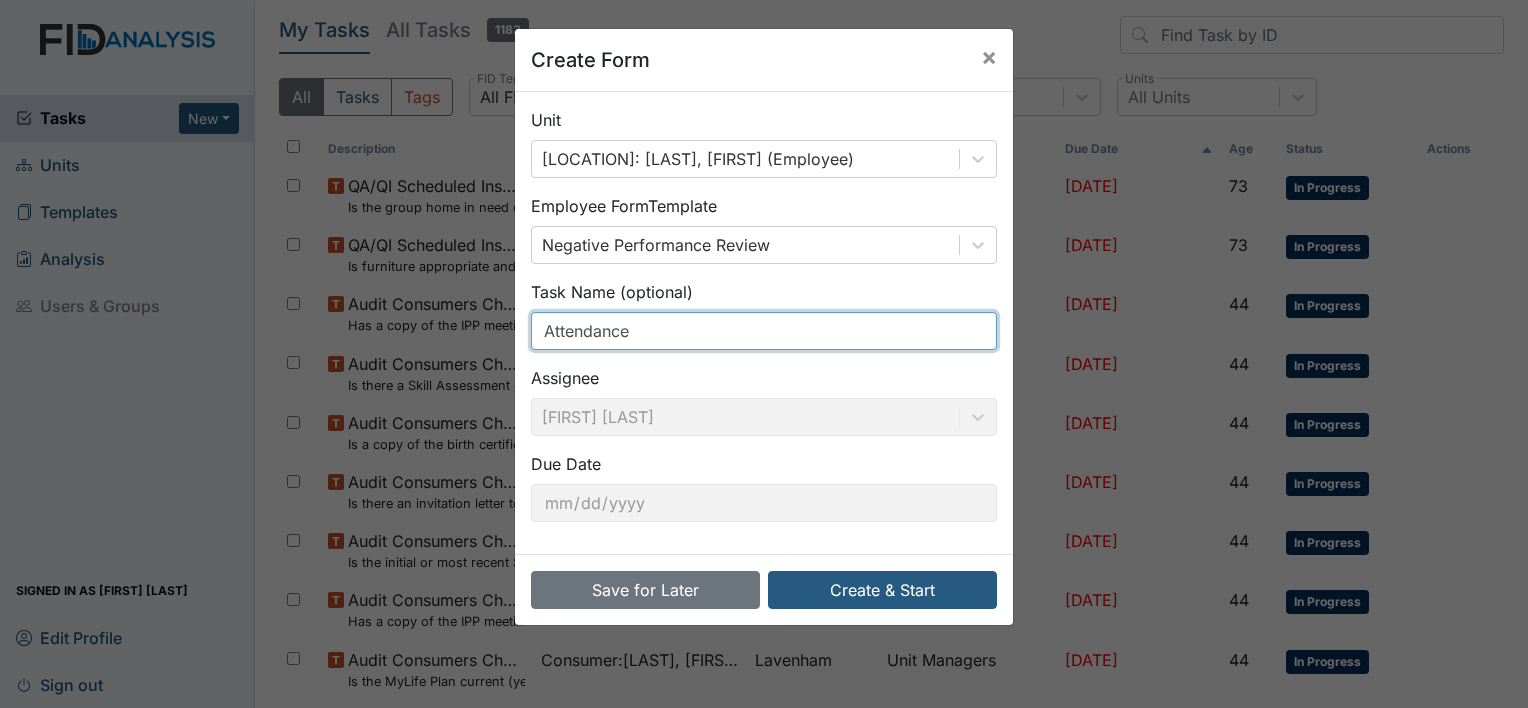 type on "Attendance/Availability" 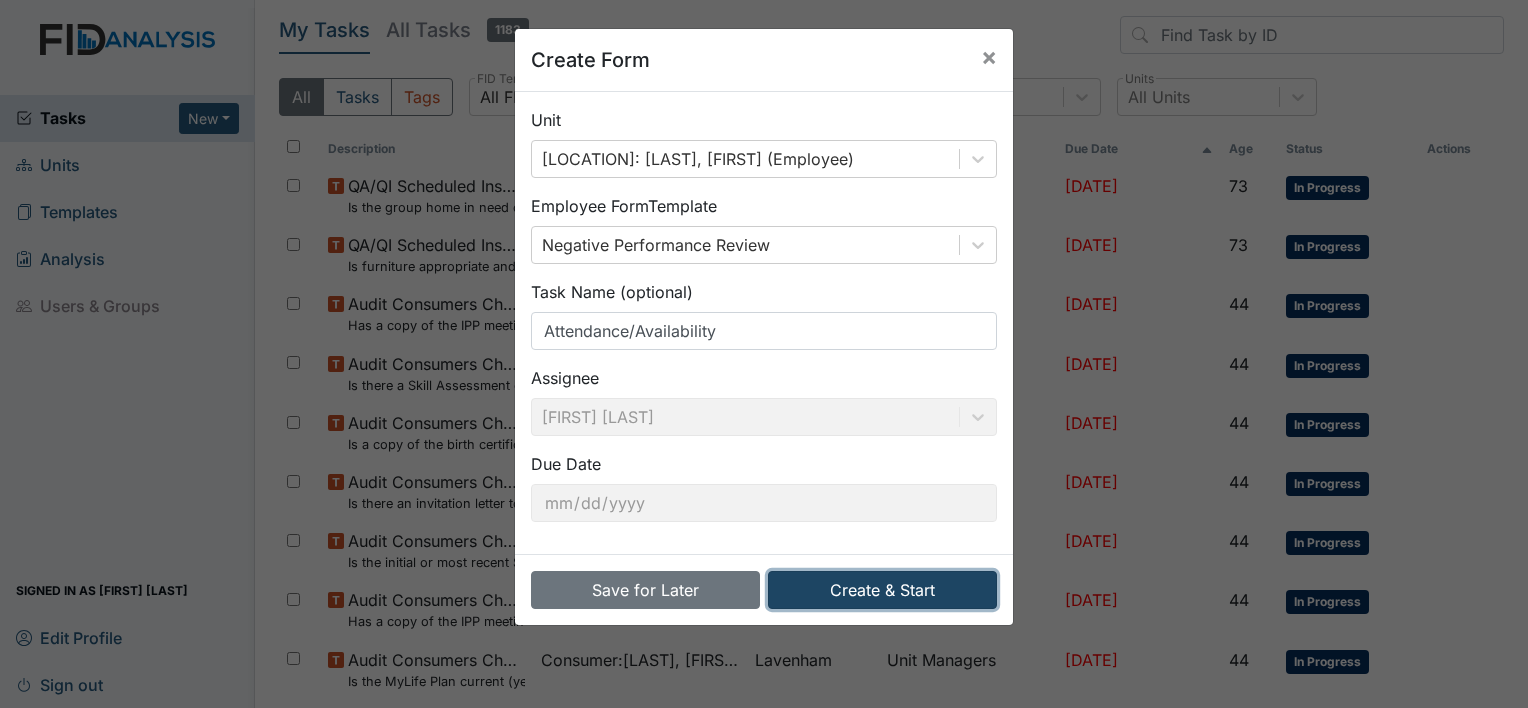 click on "Create & Start" at bounding box center [882, 590] 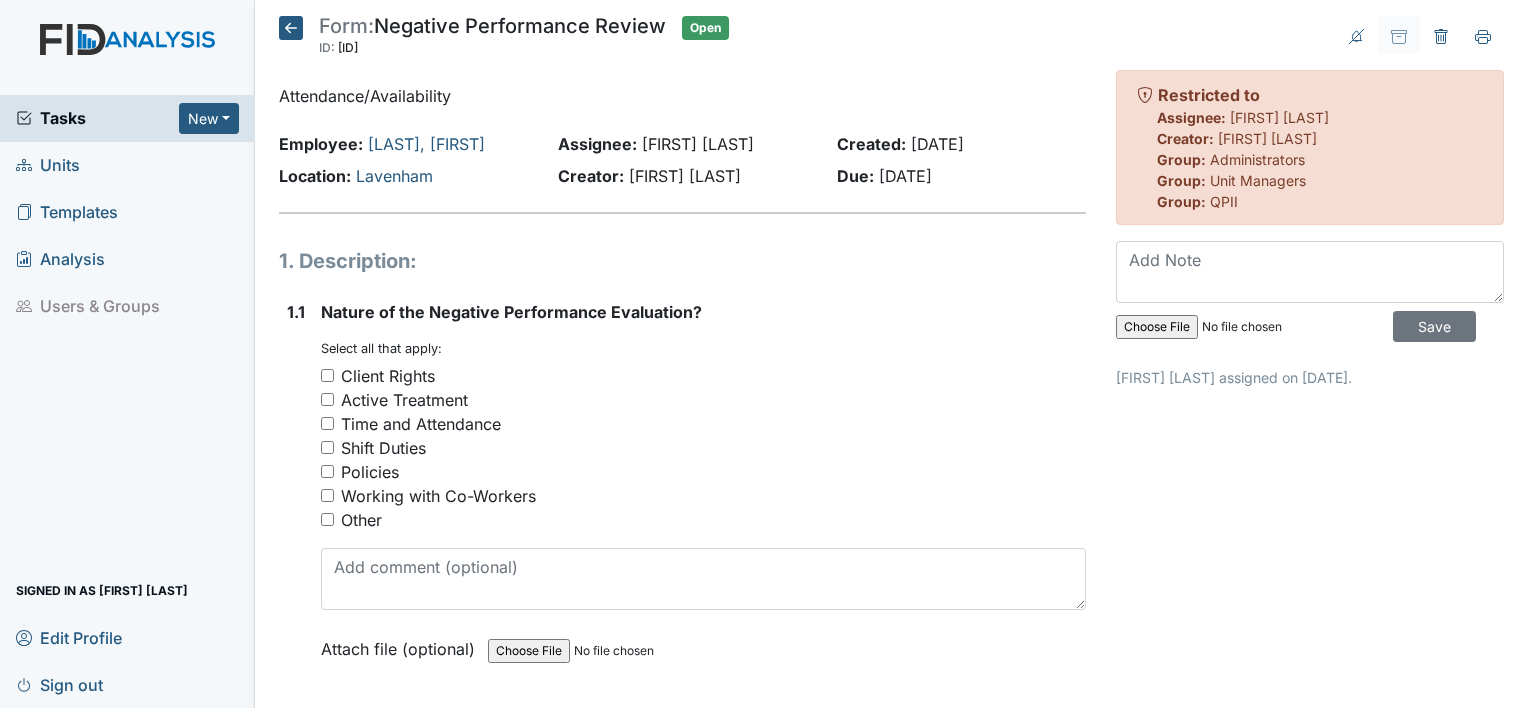 scroll, scrollTop: 0, scrollLeft: 0, axis: both 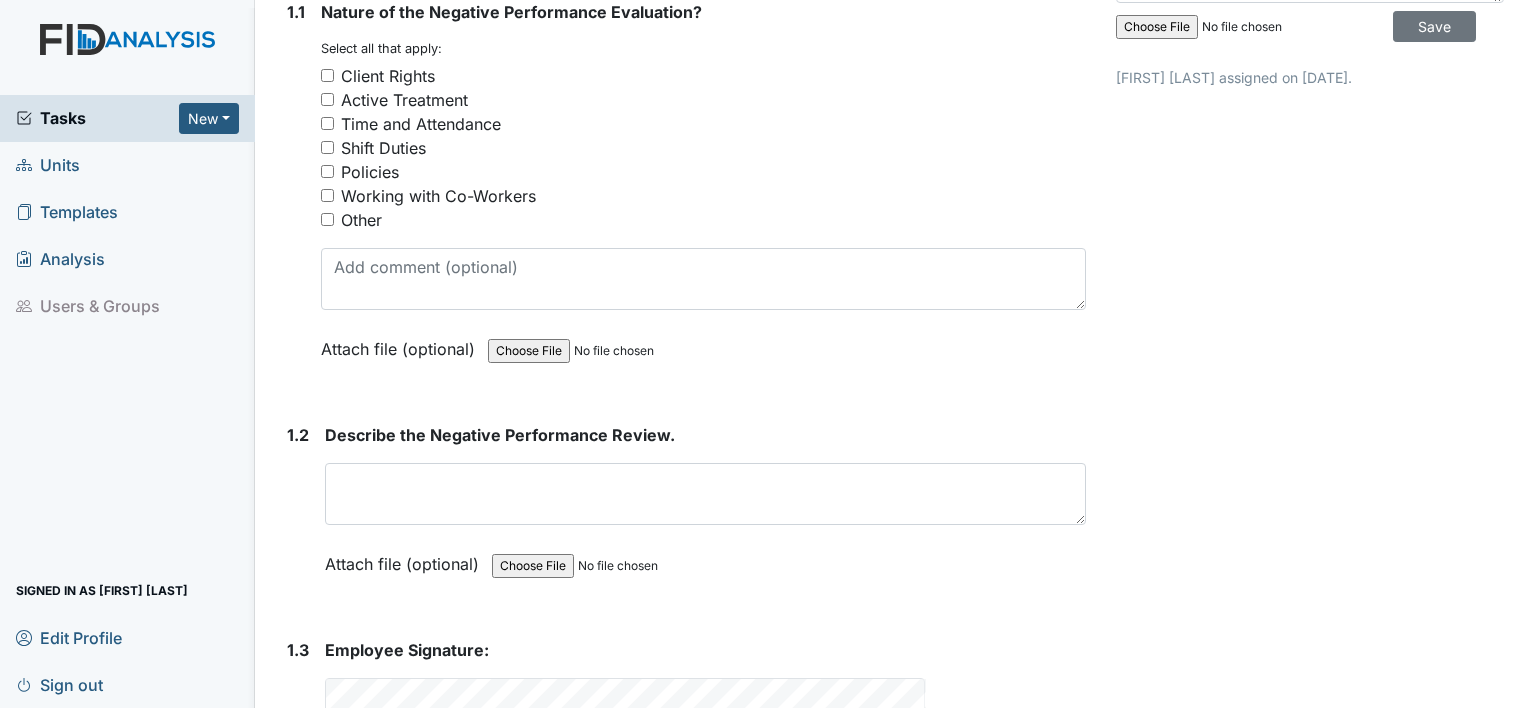 click on "Client Rights" at bounding box center (327, 75) 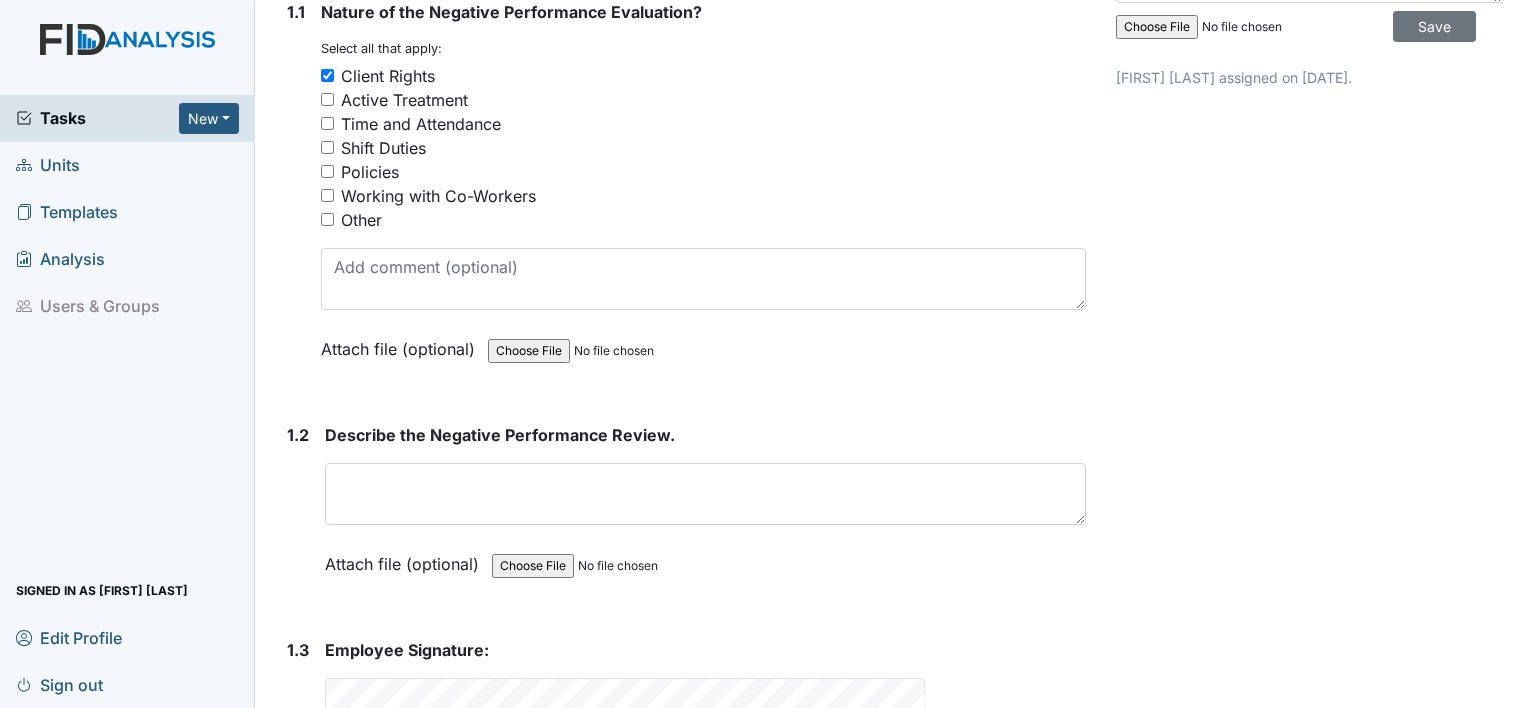 click on "Time and Attendance" at bounding box center (327, 123) 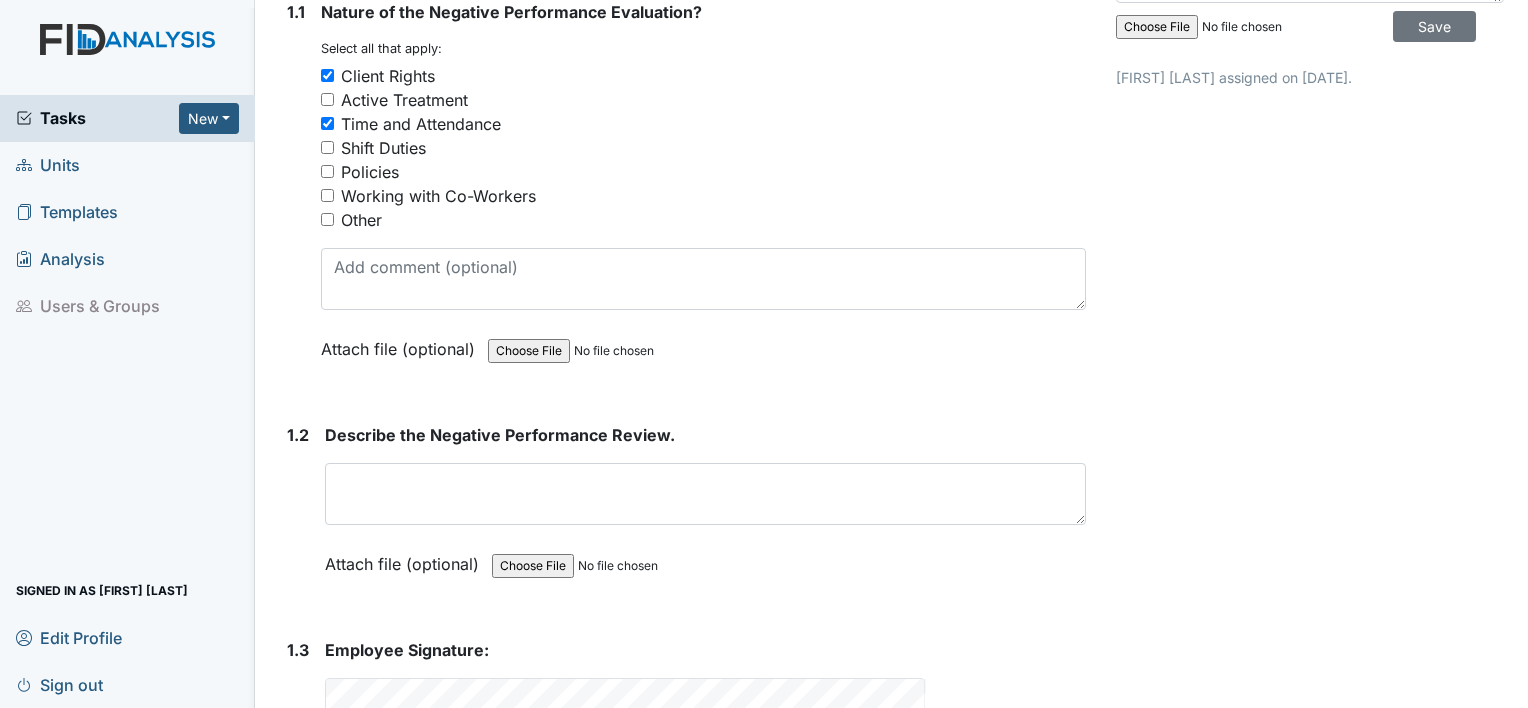 click on "Policies" at bounding box center (327, 171) 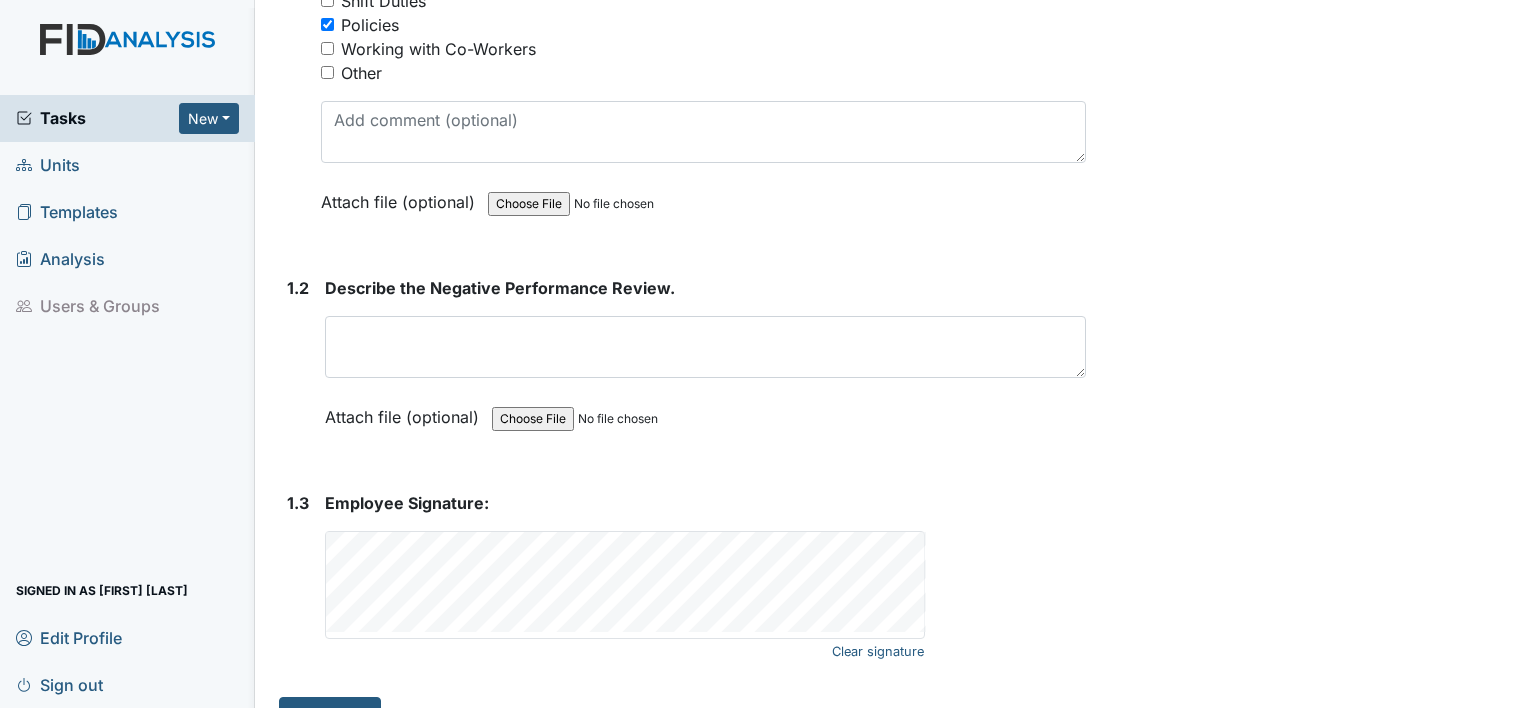 scroll, scrollTop: 488, scrollLeft: 0, axis: vertical 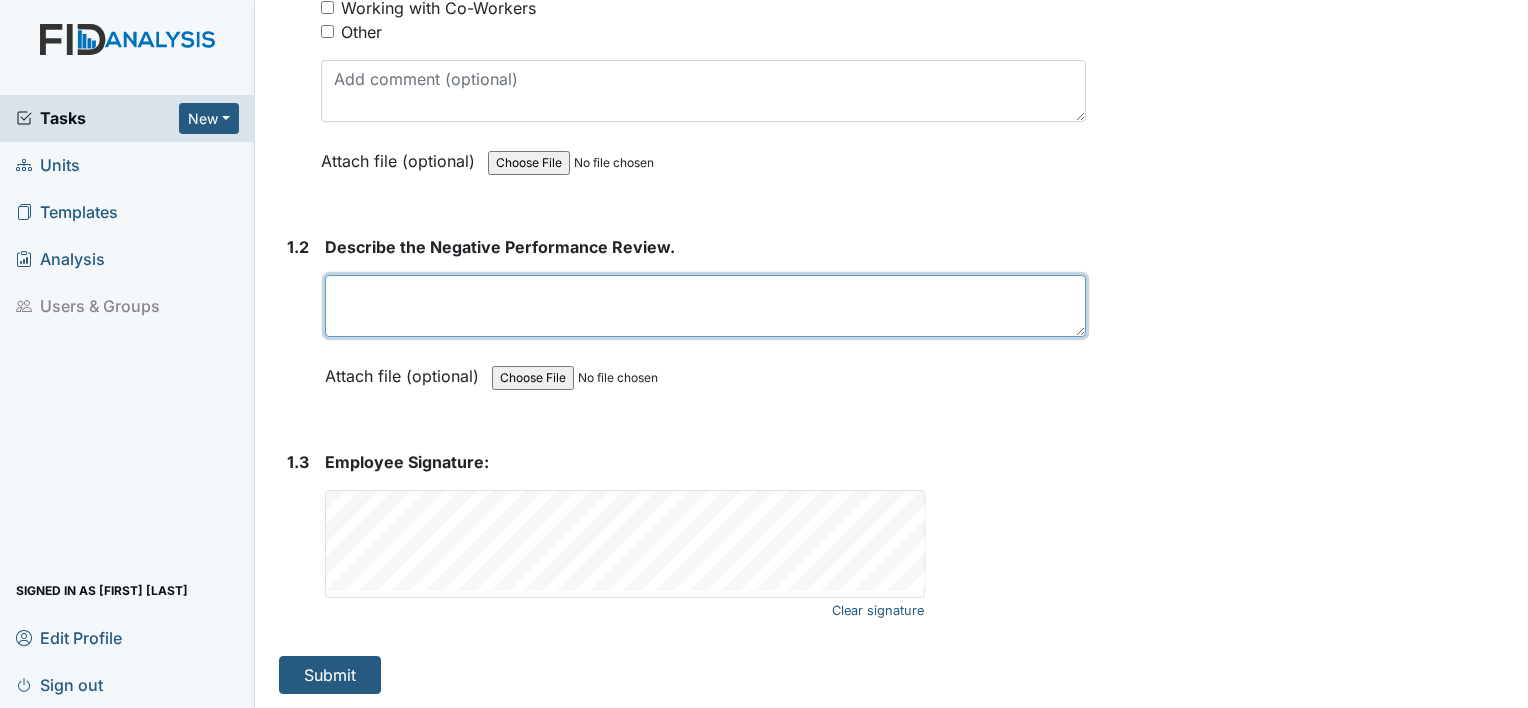 click at bounding box center (705, 306) 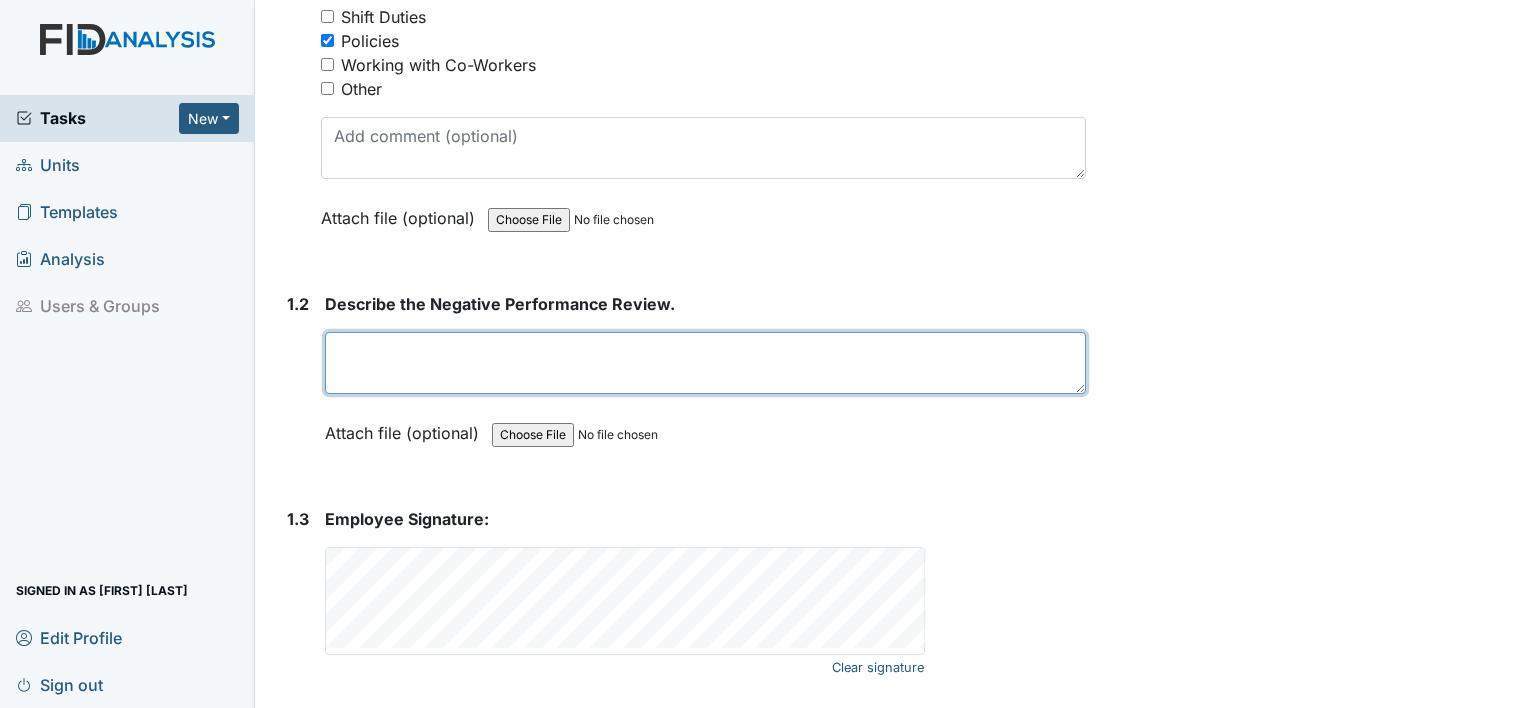 scroll, scrollTop: 488, scrollLeft: 0, axis: vertical 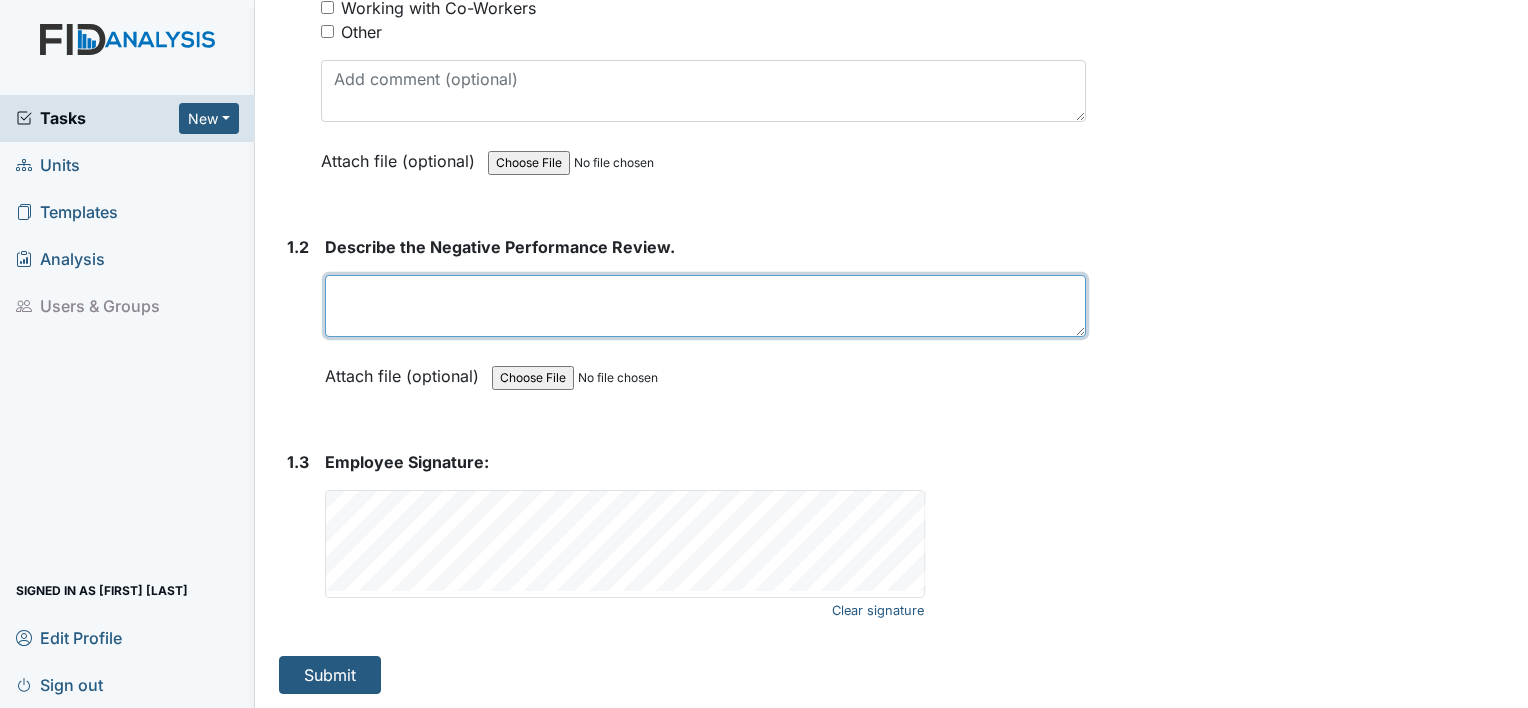 click at bounding box center (705, 306) 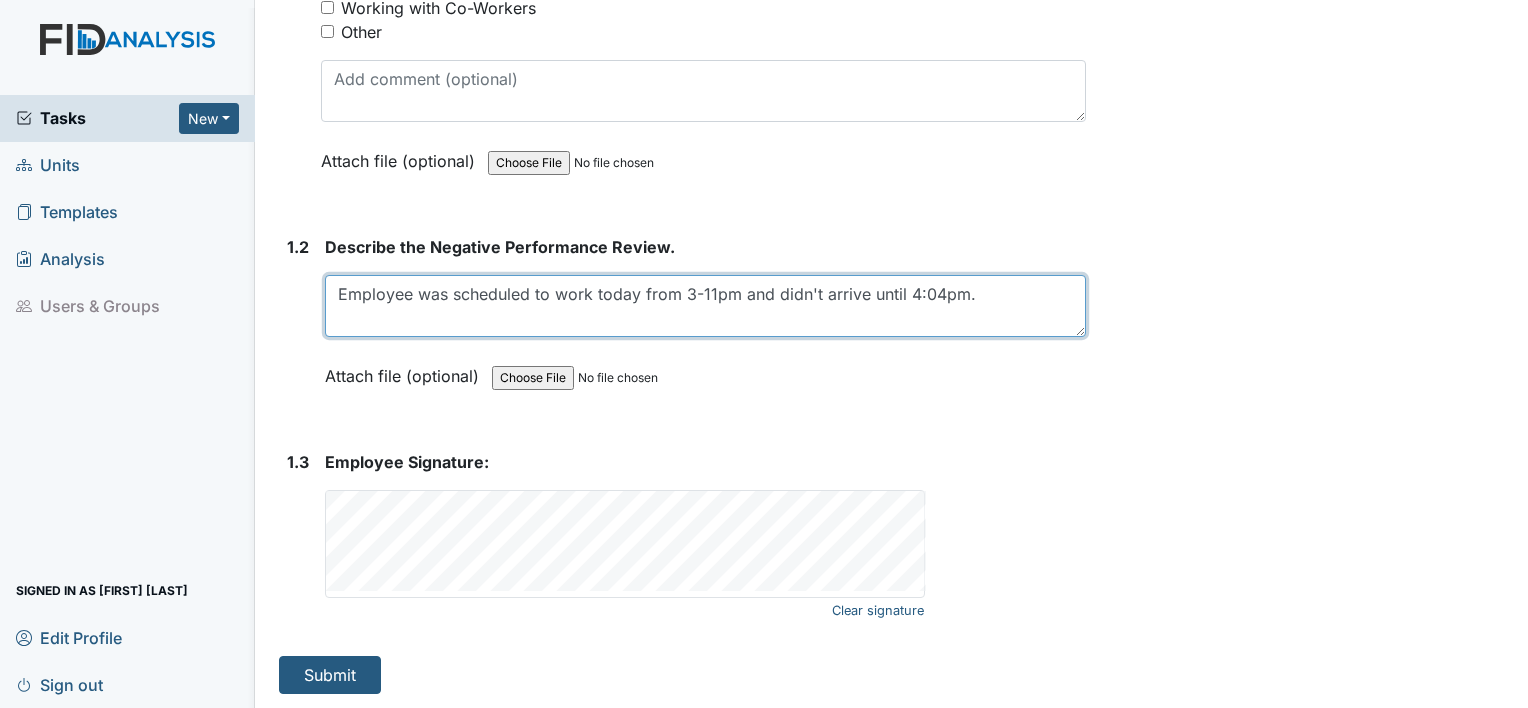 click on "Employee was scheduled to work today from 3-11pm and didn't arrive until 4:04pm." at bounding box center [705, 306] 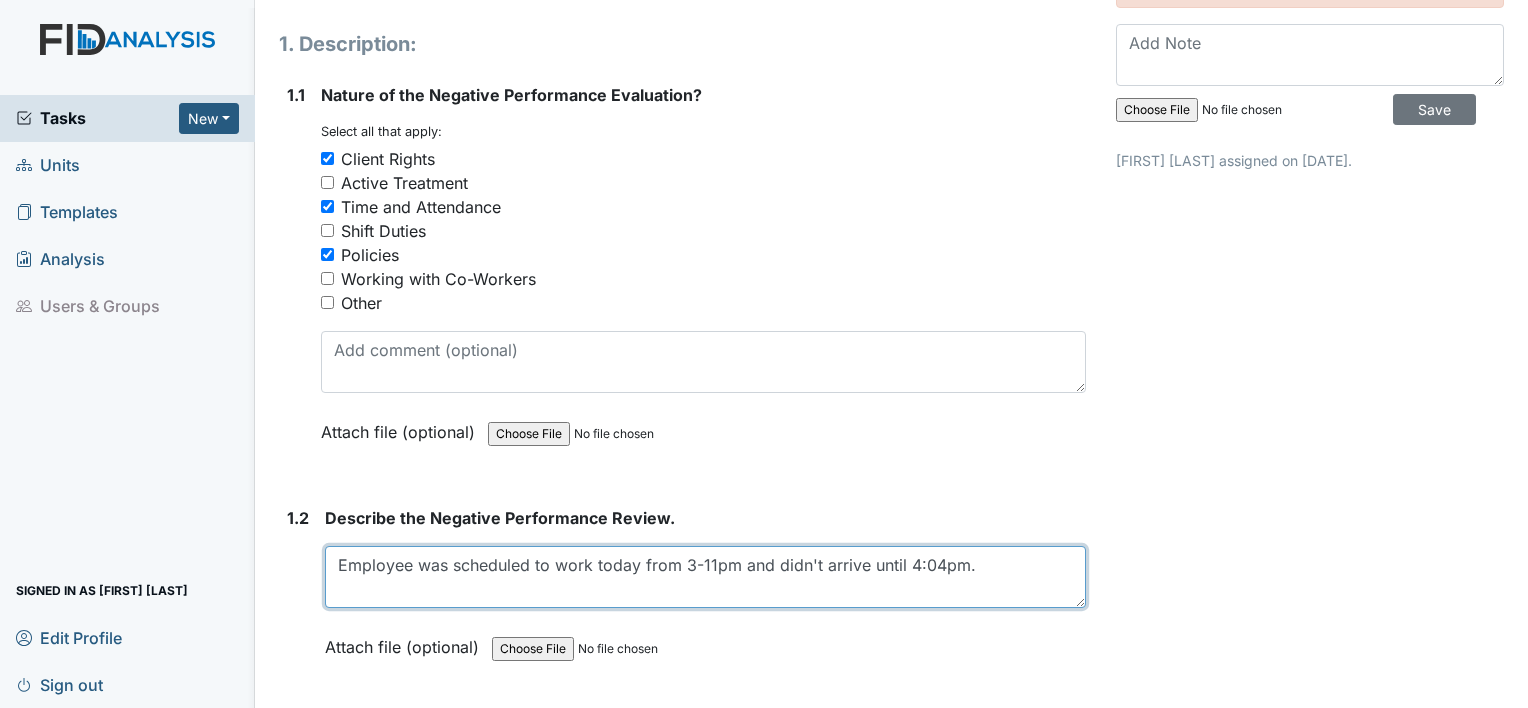 scroll, scrollTop: 0, scrollLeft: 0, axis: both 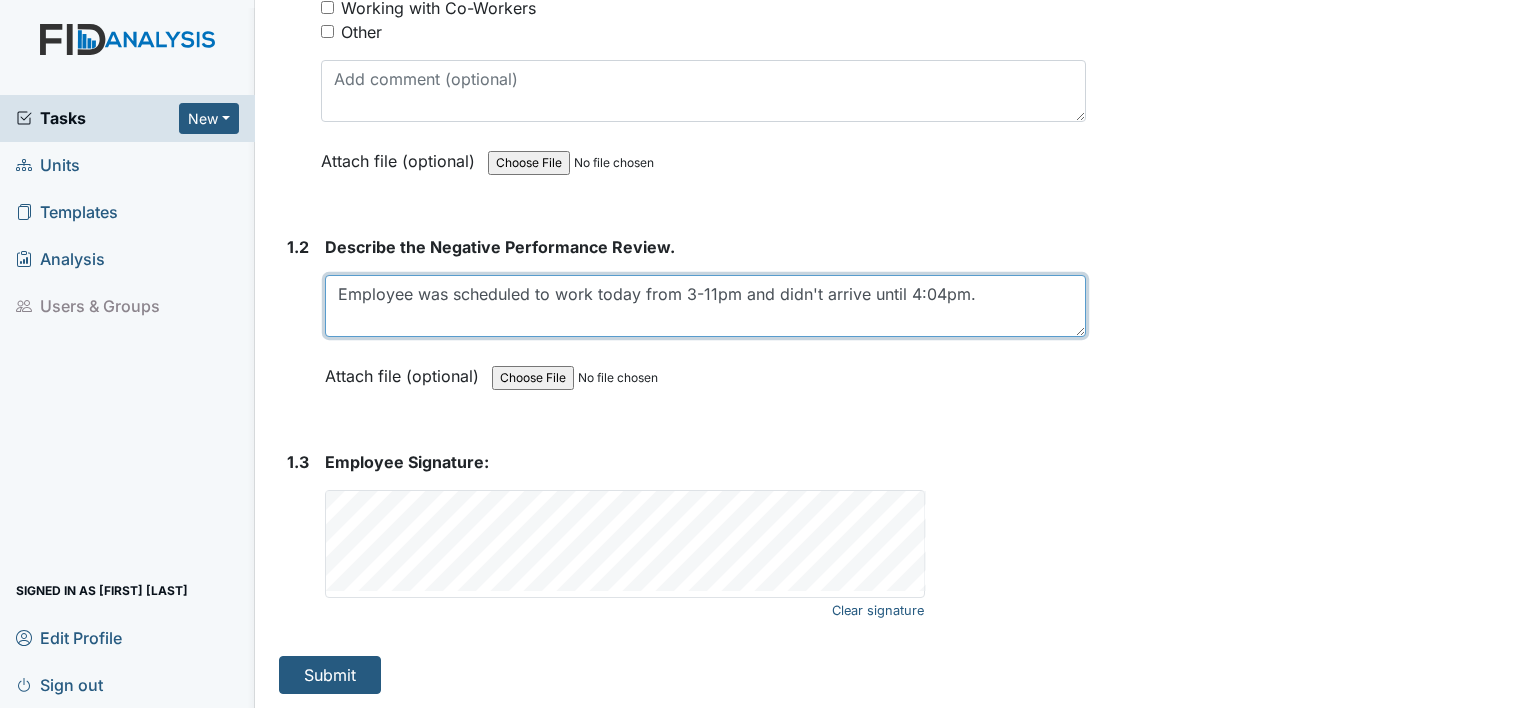 type on "Employee was scheduled to work today from 3-11pm and didn't arrive until 4:04pm." 